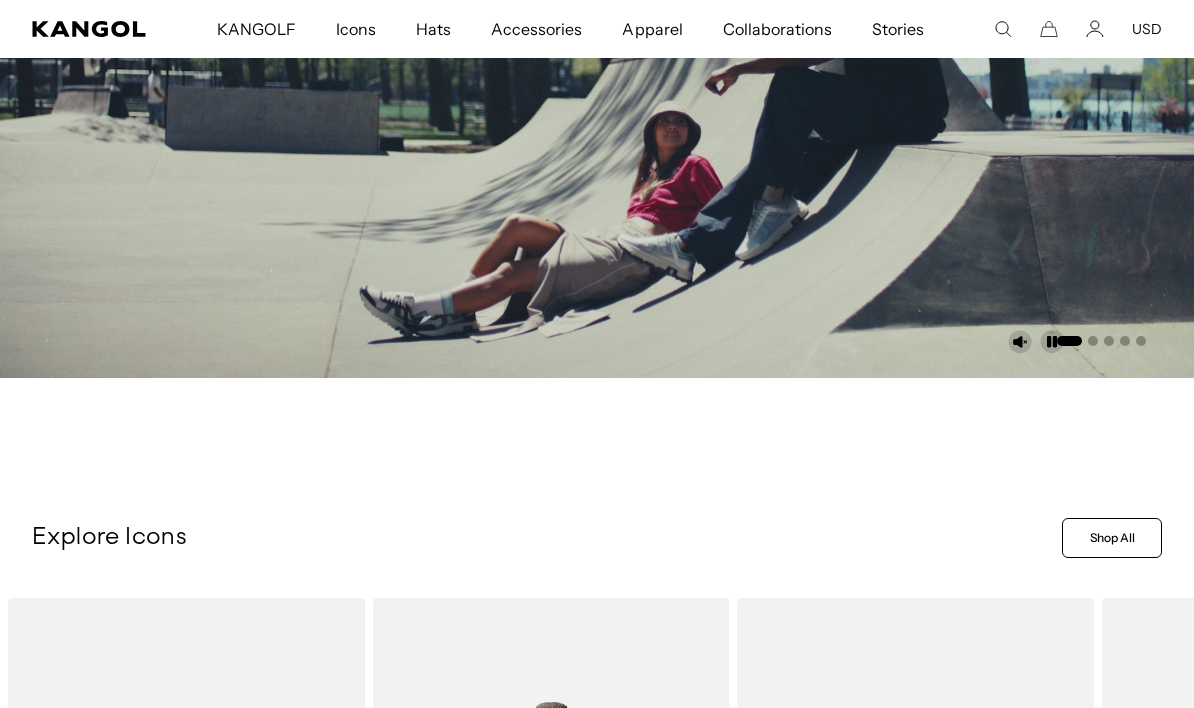 scroll, scrollTop: 534, scrollLeft: 0, axis: vertical 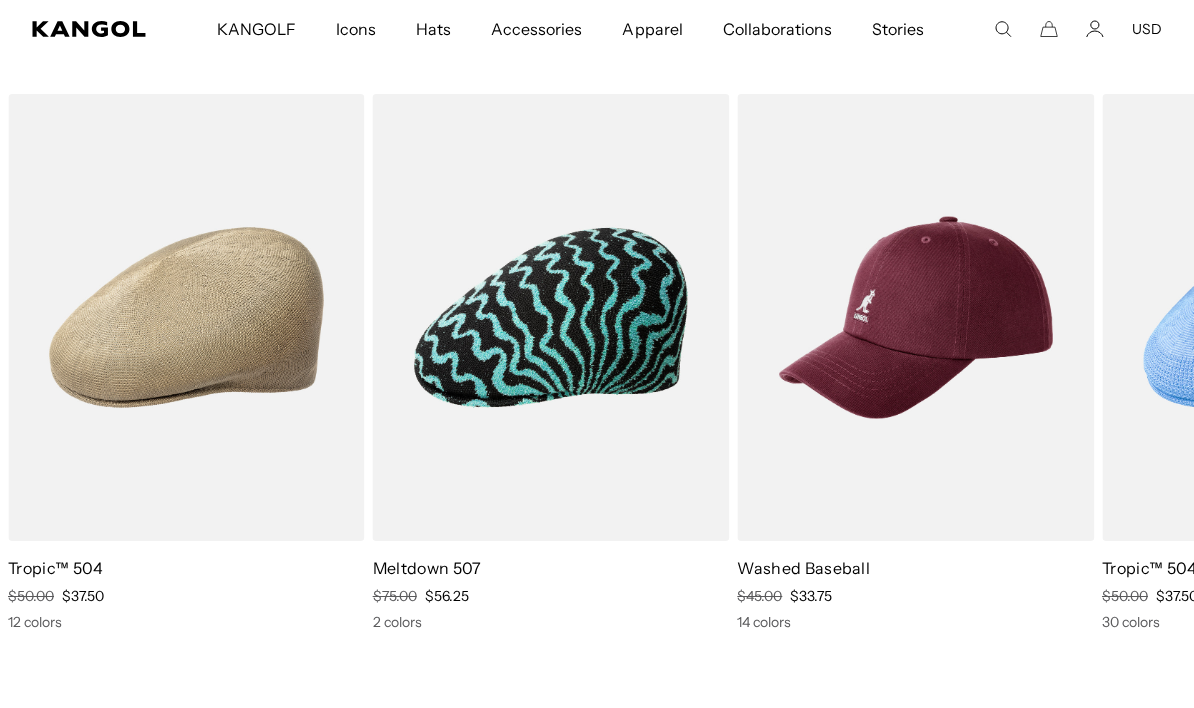 click at bounding box center (0, 0) 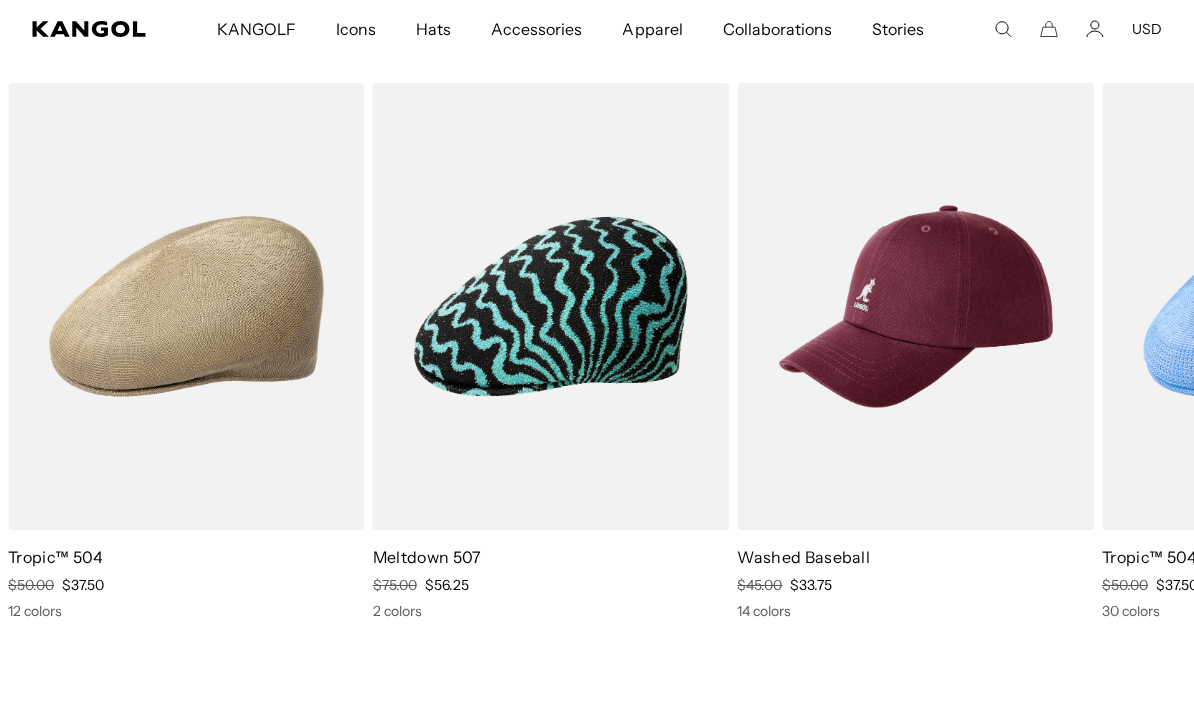 scroll, scrollTop: 3013, scrollLeft: 0, axis: vertical 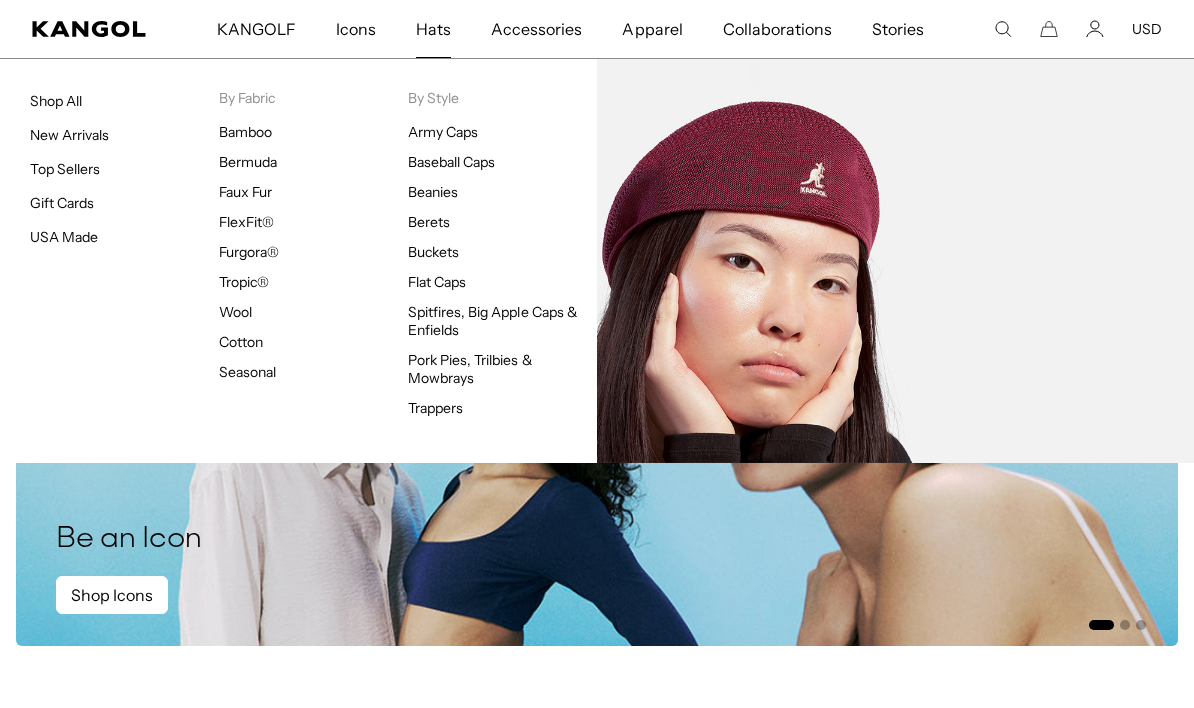 click on "Tropic®" at bounding box center [244, 282] 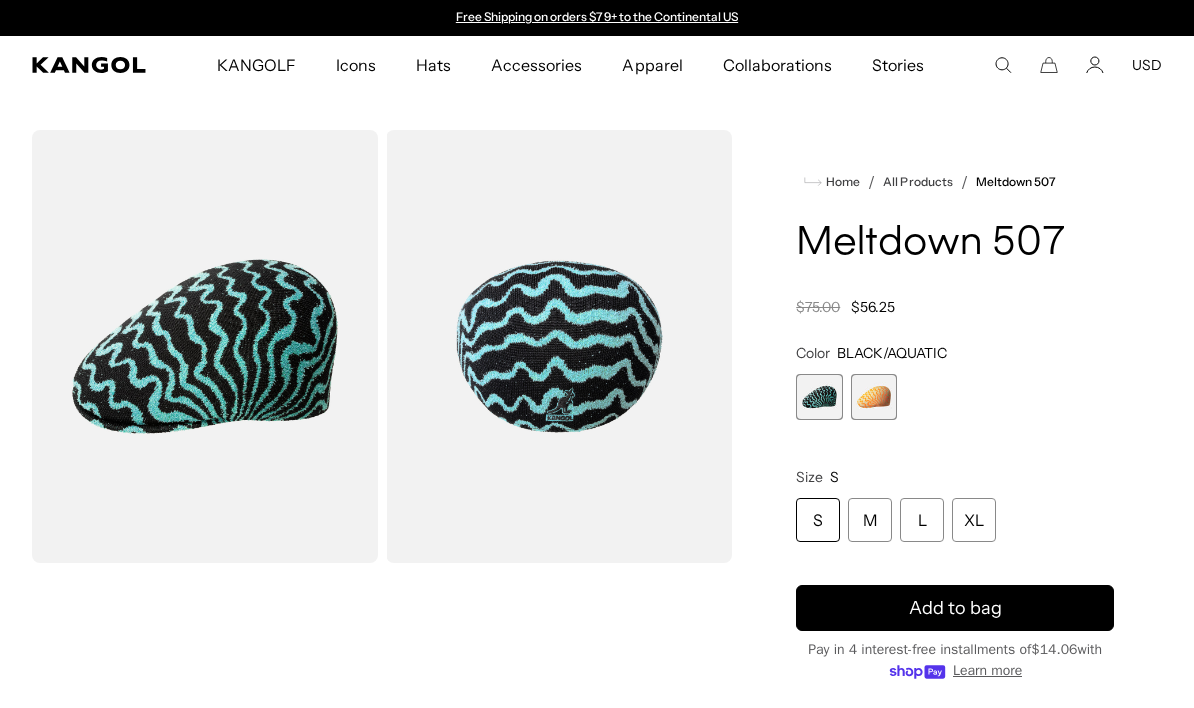 scroll, scrollTop: 0, scrollLeft: 0, axis: both 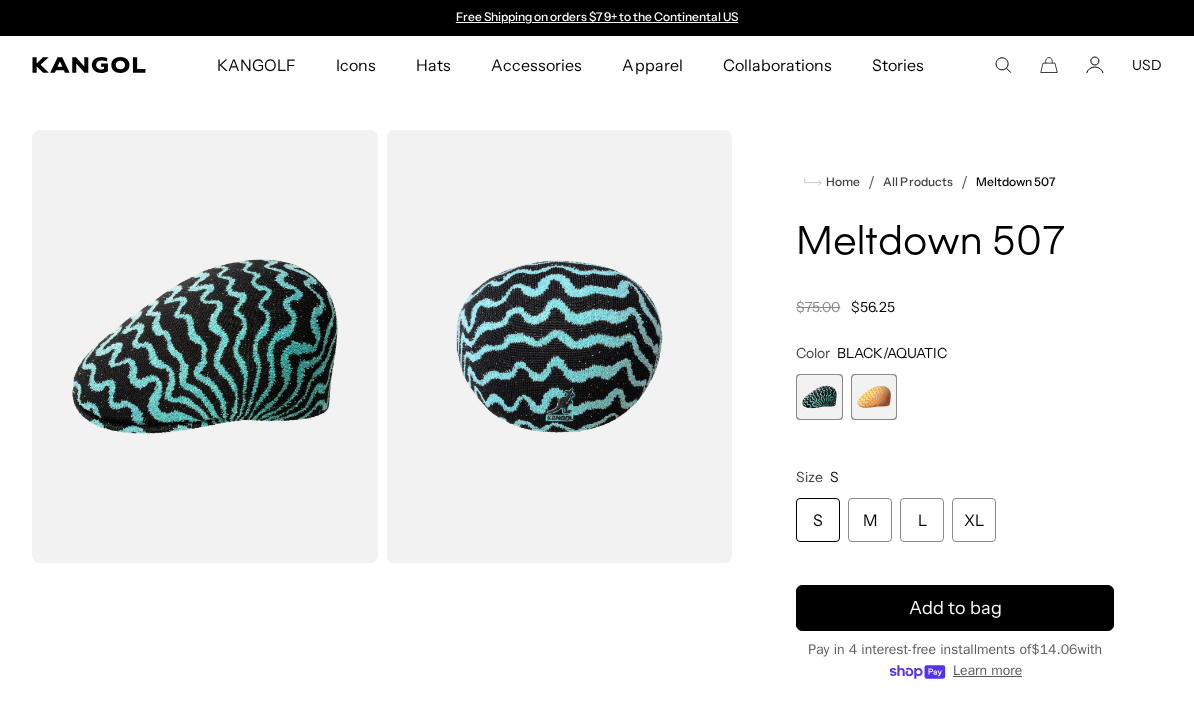 click at bounding box center (874, 397) 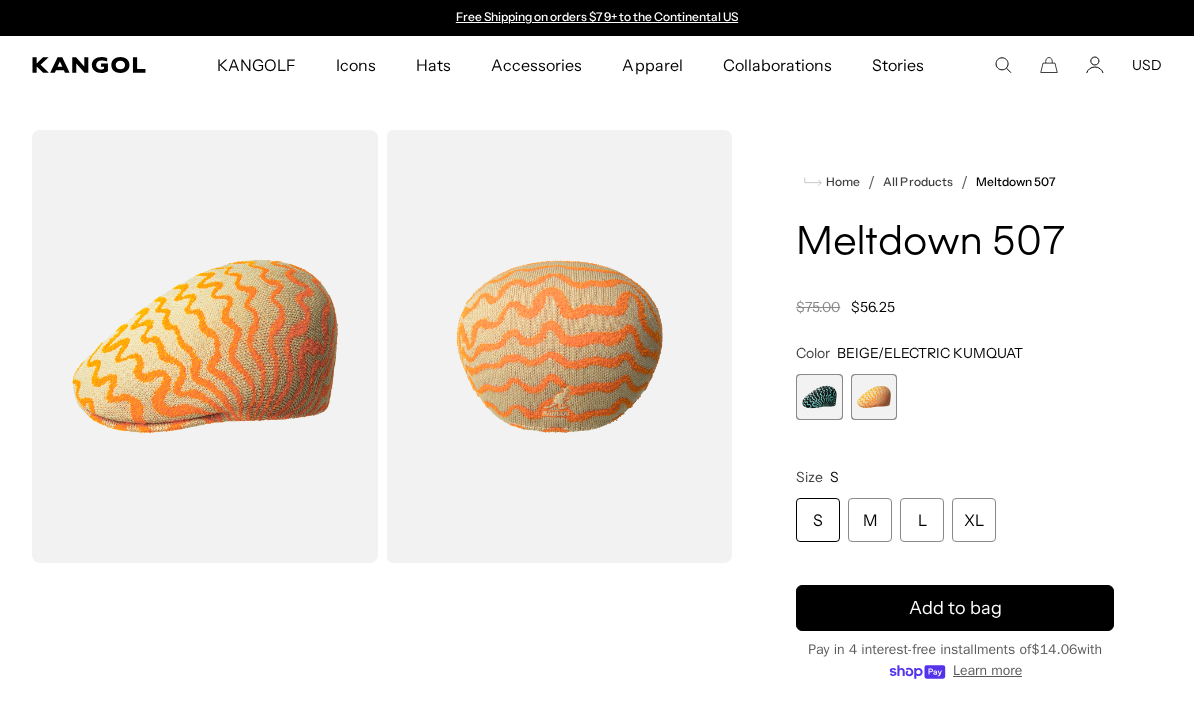 scroll, scrollTop: 0, scrollLeft: 412, axis: horizontal 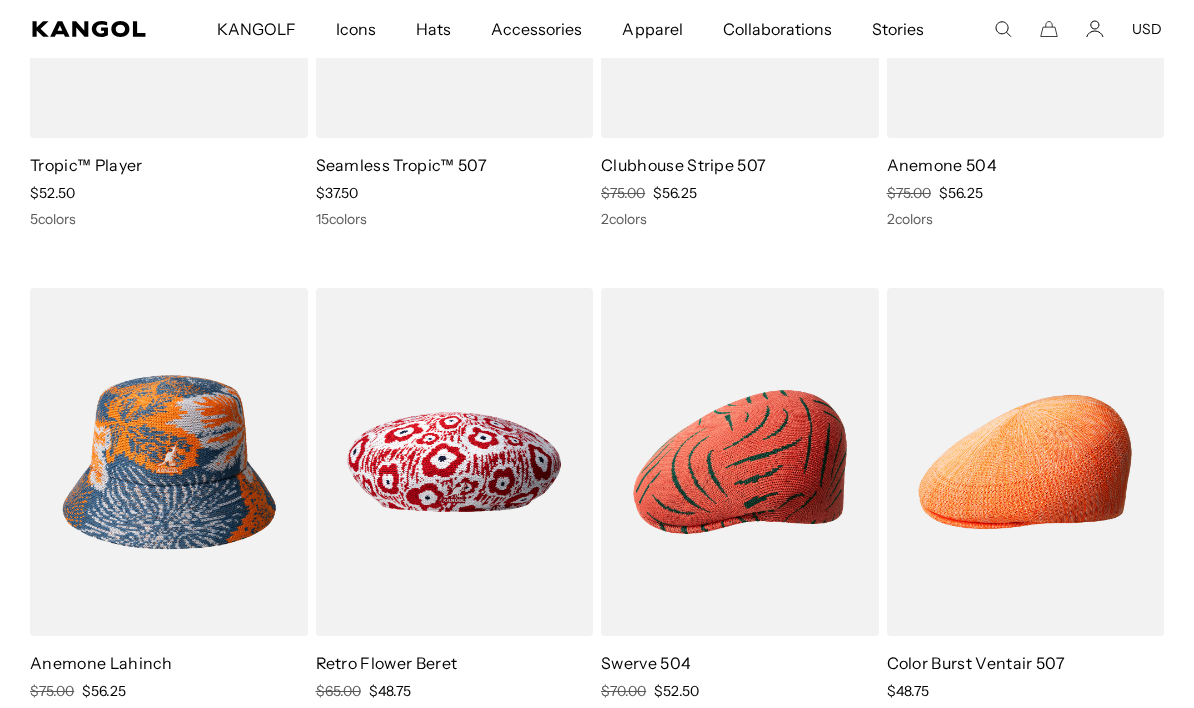 click at bounding box center (0, 0) 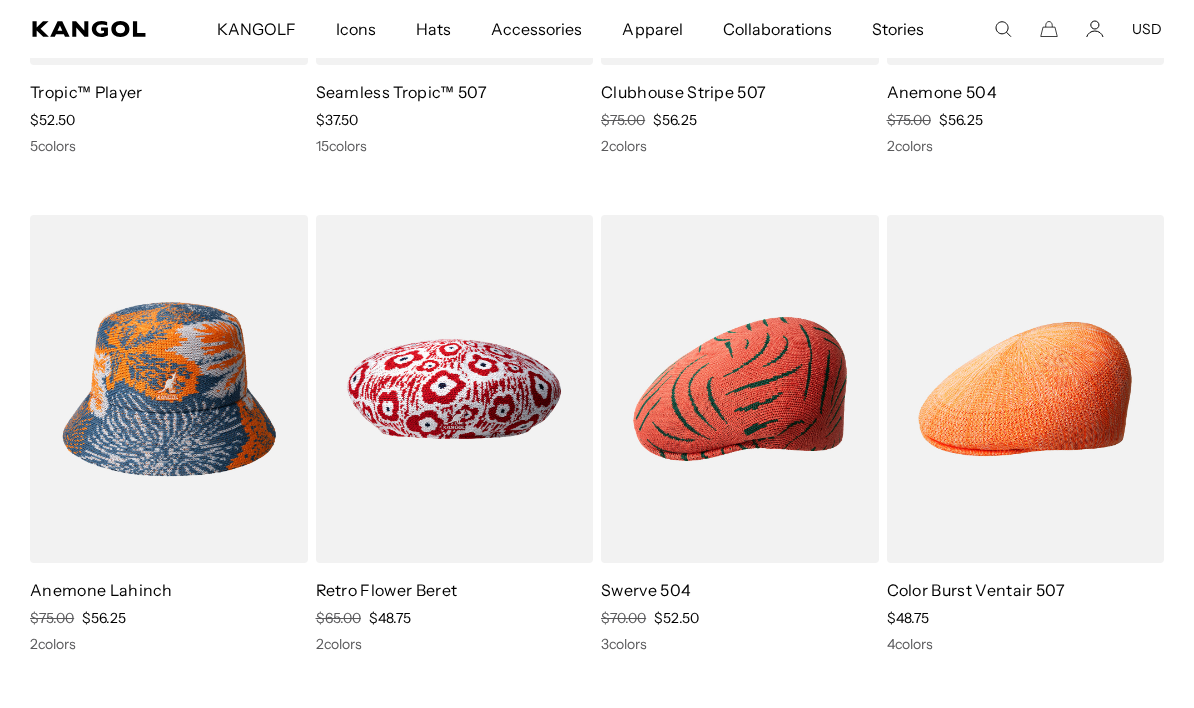 scroll, scrollTop: 0, scrollLeft: 412, axis: horizontal 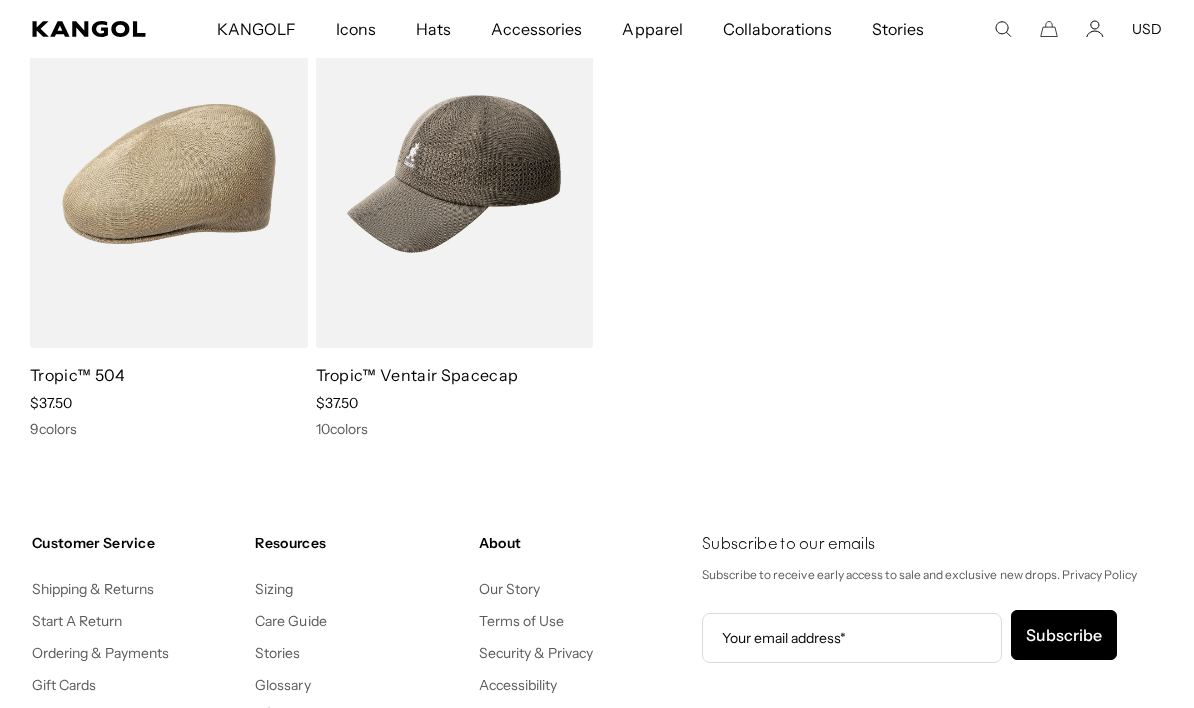 click at bounding box center [0, 0] 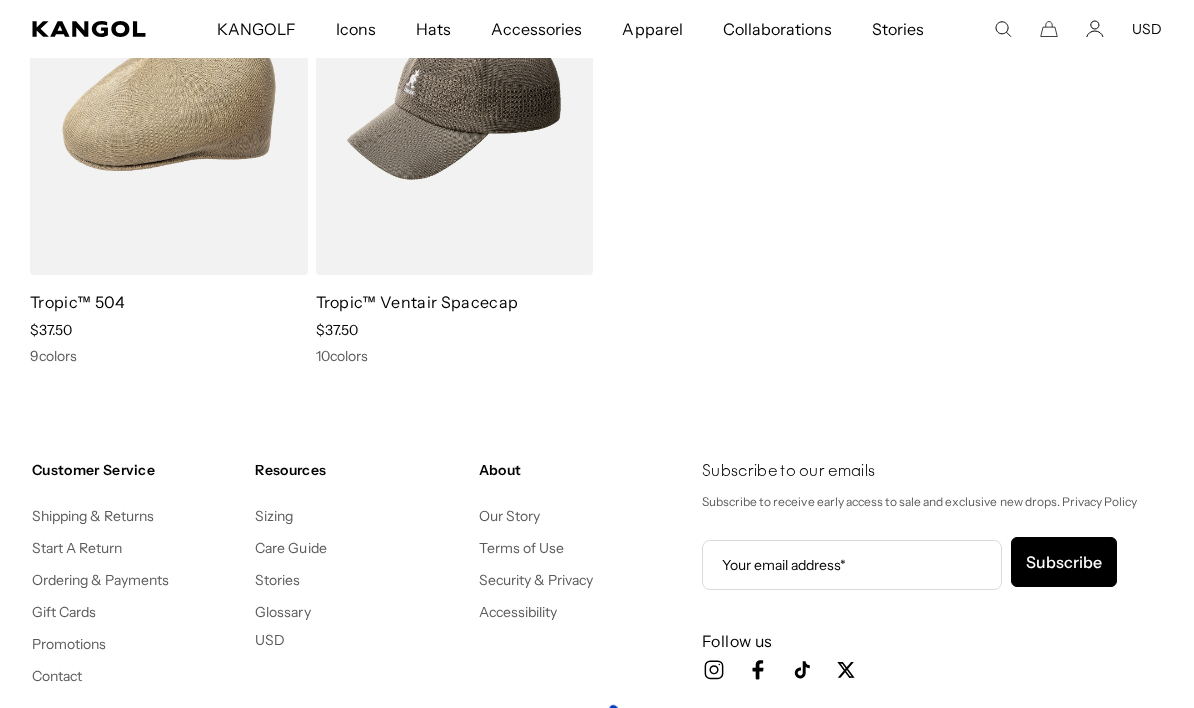 scroll, scrollTop: 0, scrollLeft: 0, axis: both 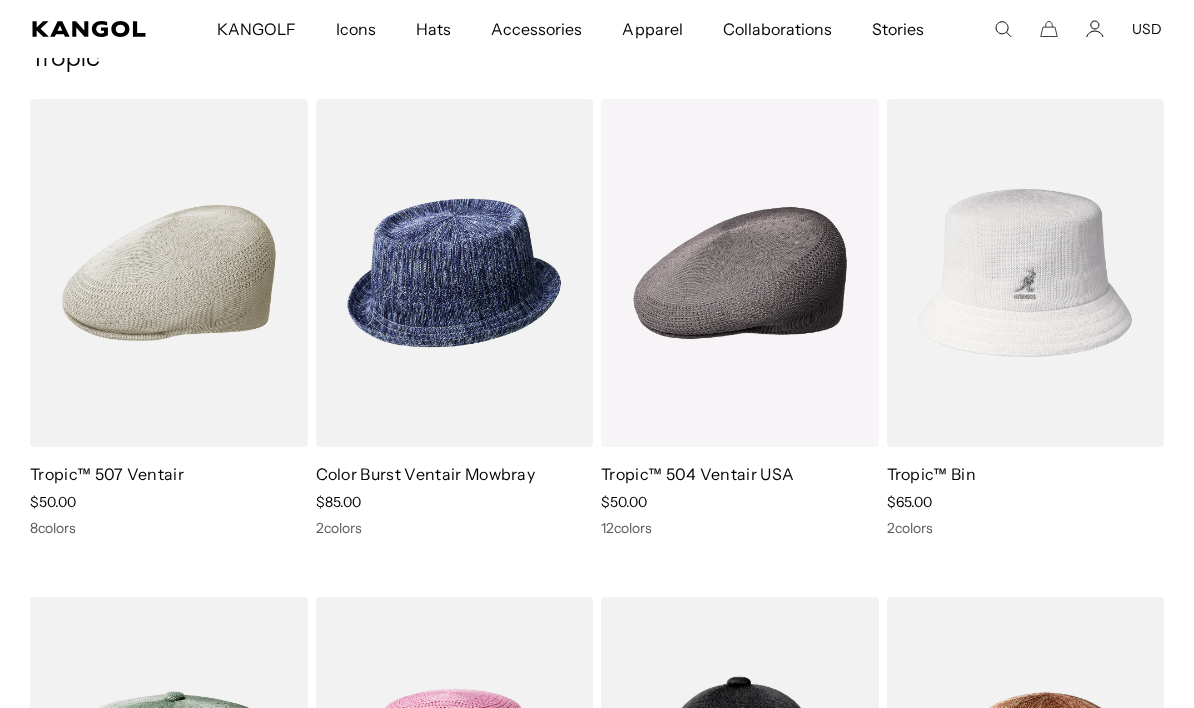 click at bounding box center [0, 0] 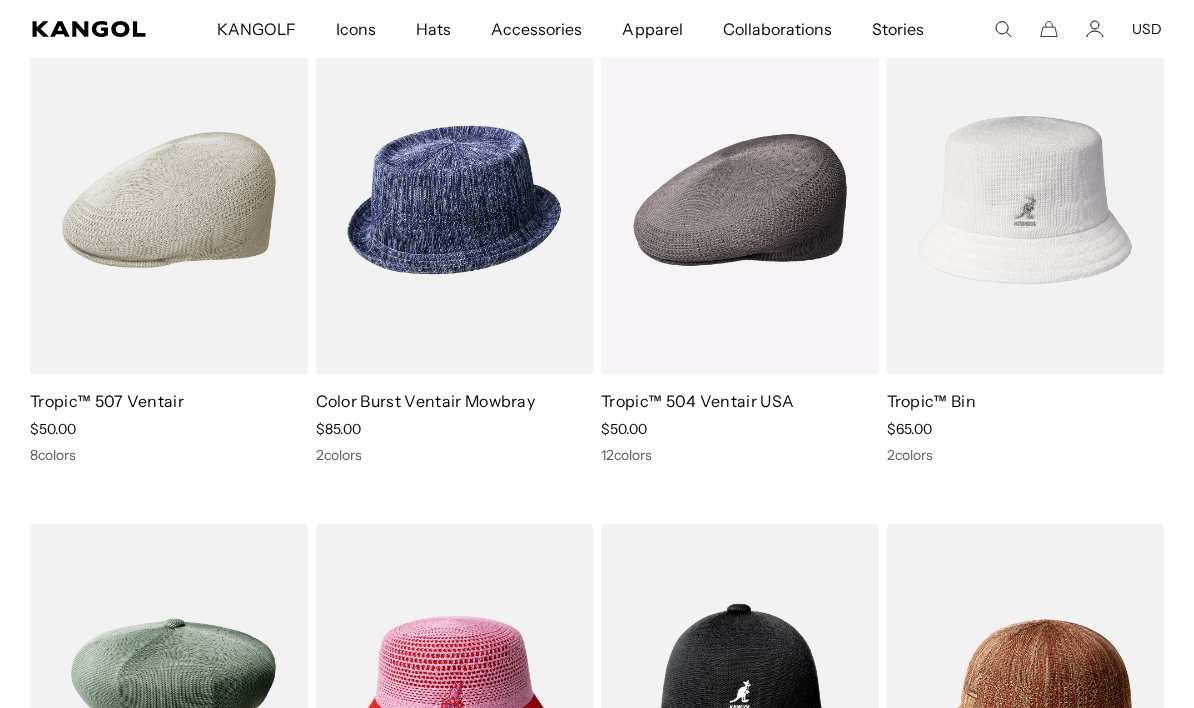 scroll, scrollTop: 0, scrollLeft: 412, axis: horizontal 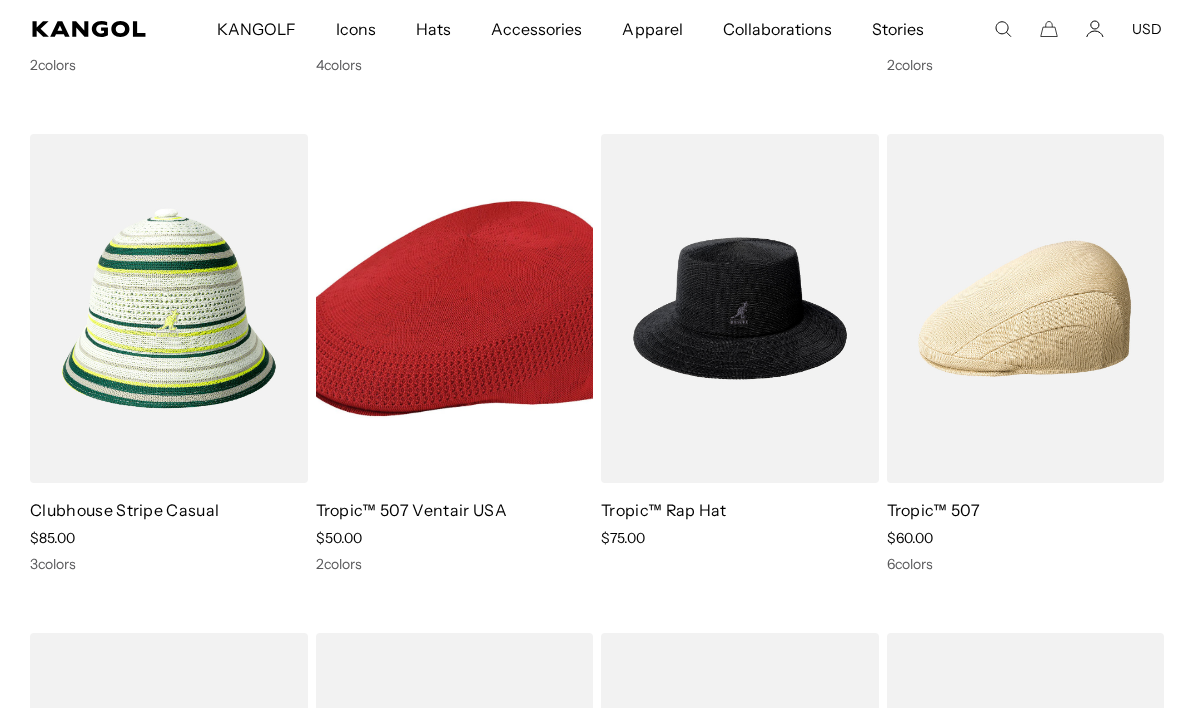 click at bounding box center [0, 0] 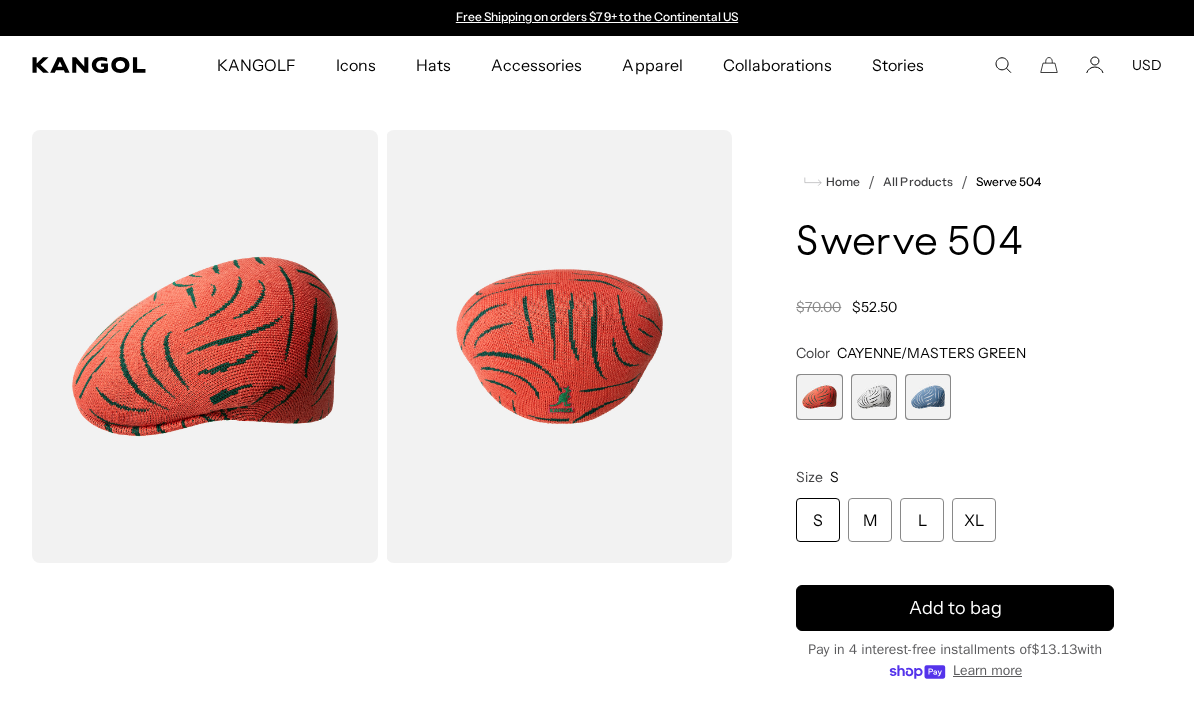 scroll, scrollTop: 0, scrollLeft: 0, axis: both 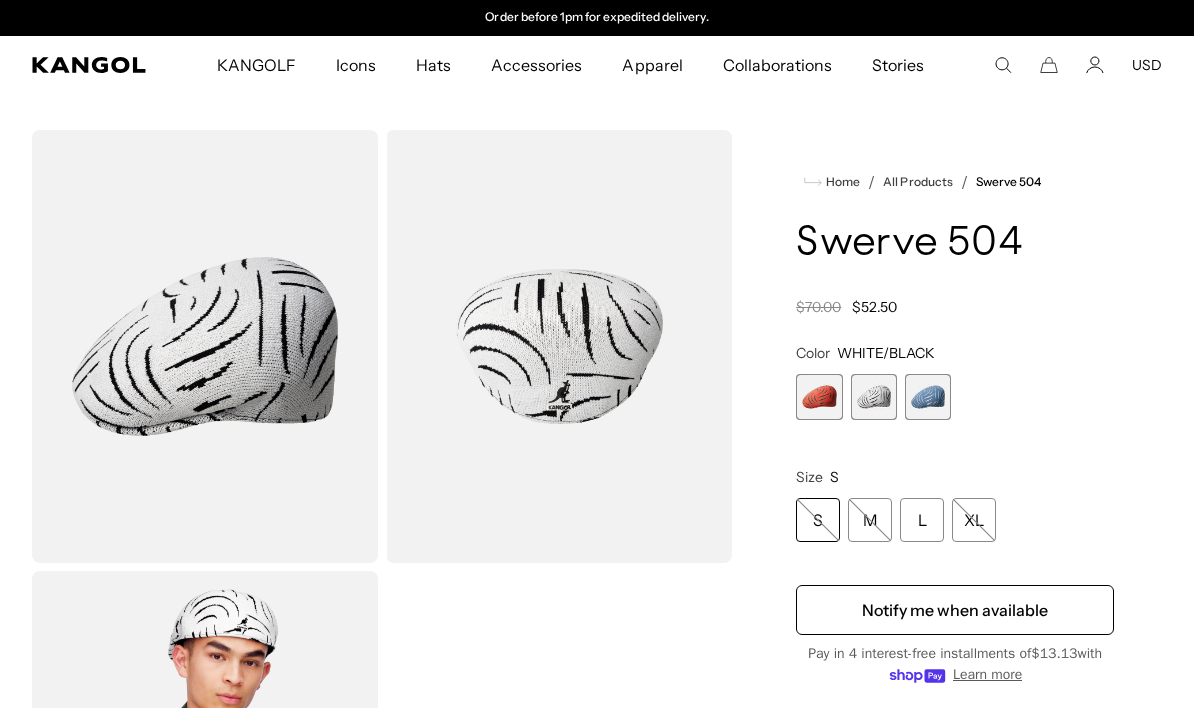 click at bounding box center (928, 397) 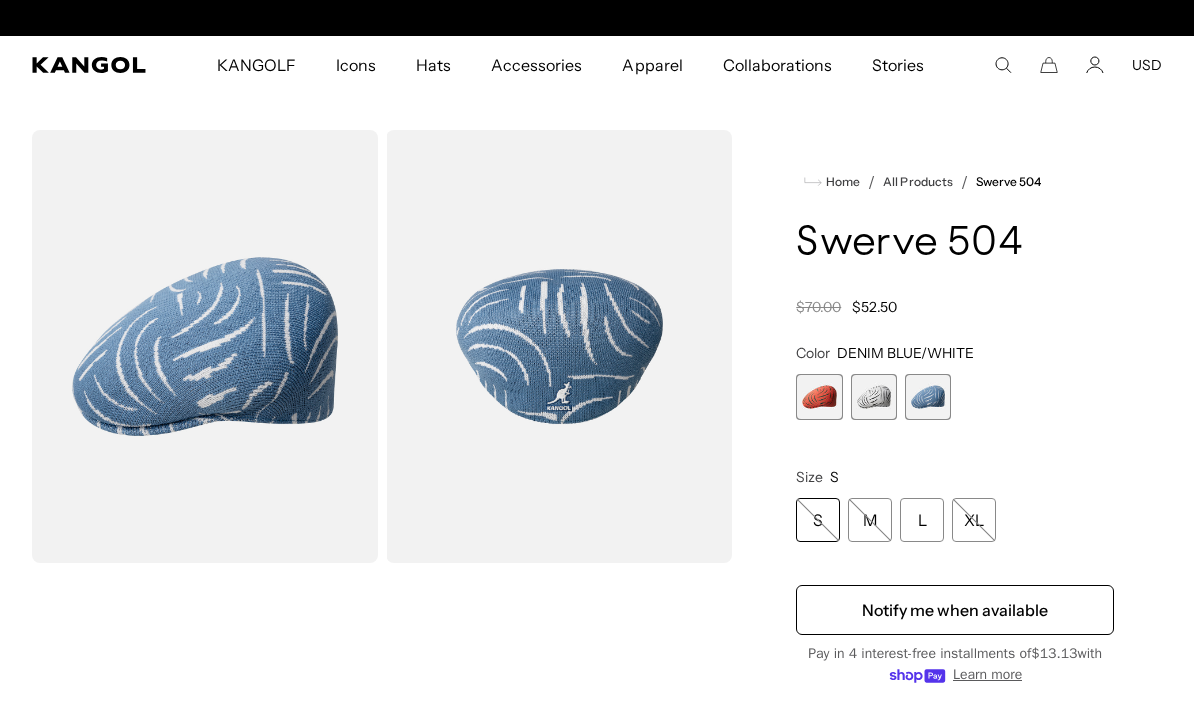 scroll, scrollTop: 0, scrollLeft: 0, axis: both 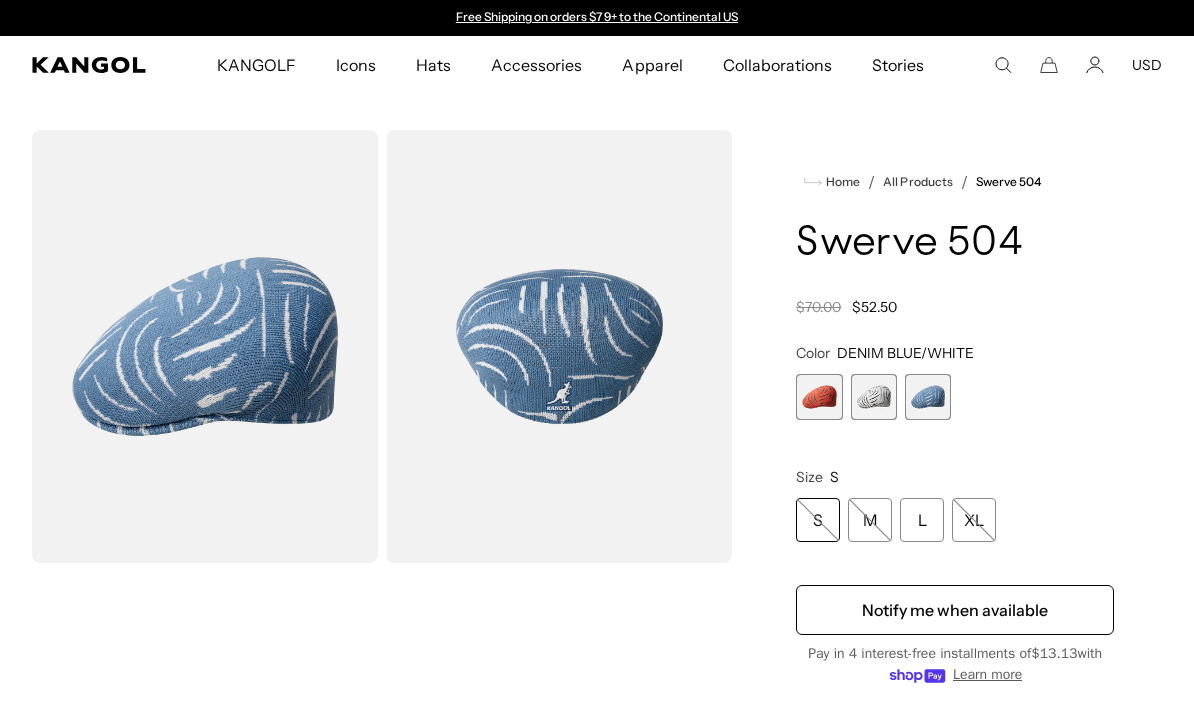 click at bounding box center (874, 397) 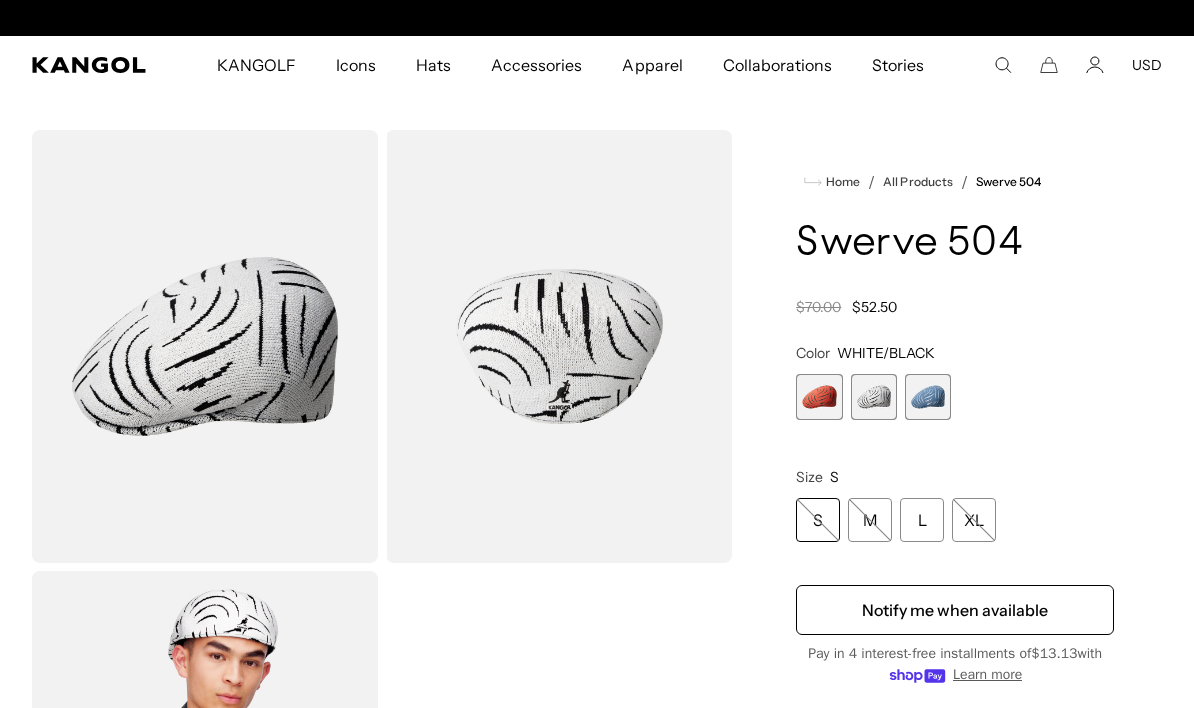scroll, scrollTop: 0, scrollLeft: 412, axis: horizontal 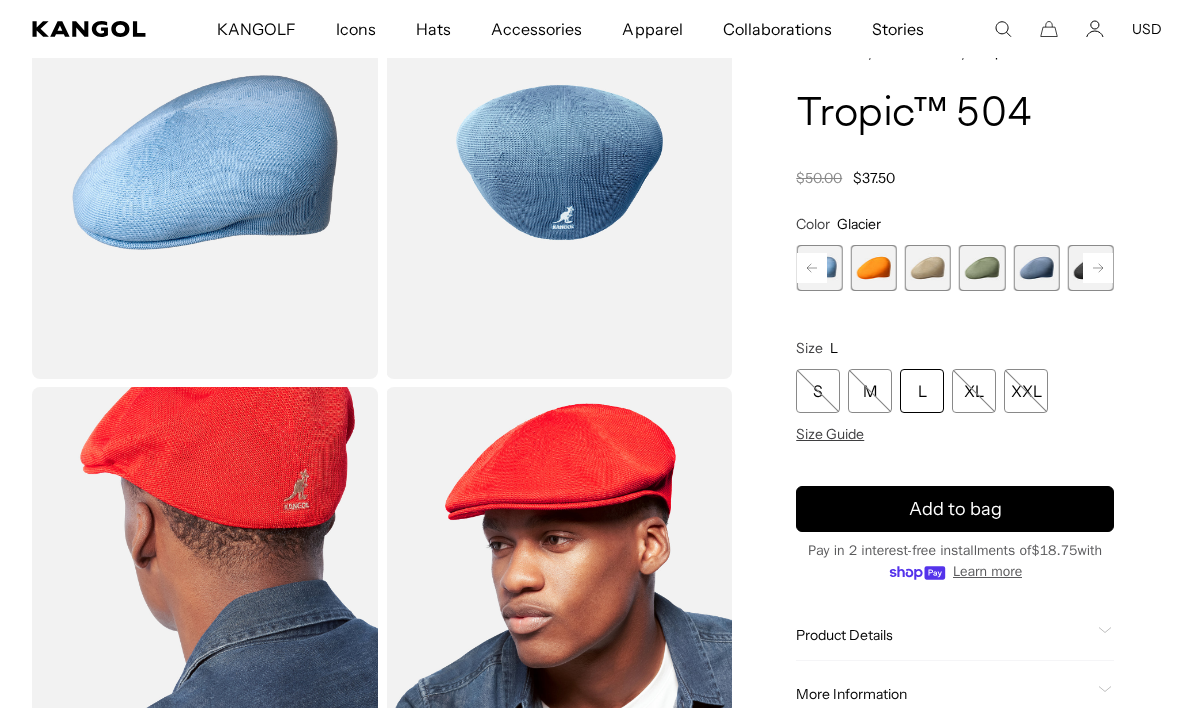 click at bounding box center (874, 268) 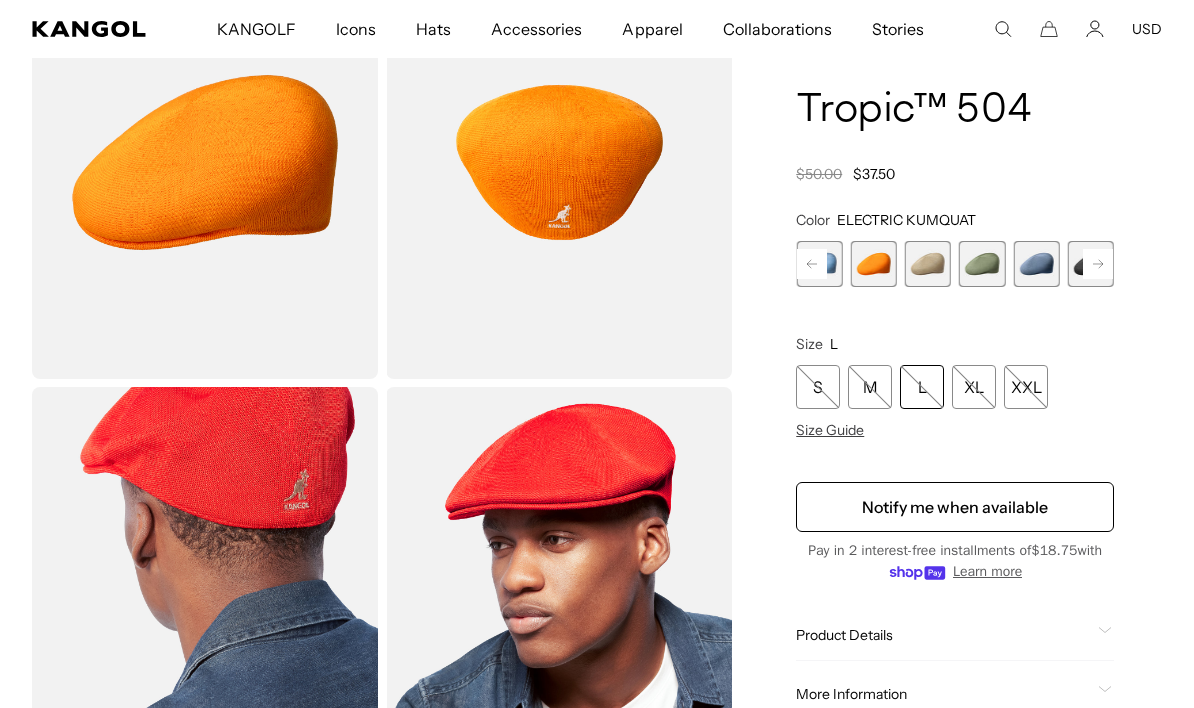 scroll, scrollTop: 0, scrollLeft: 0, axis: both 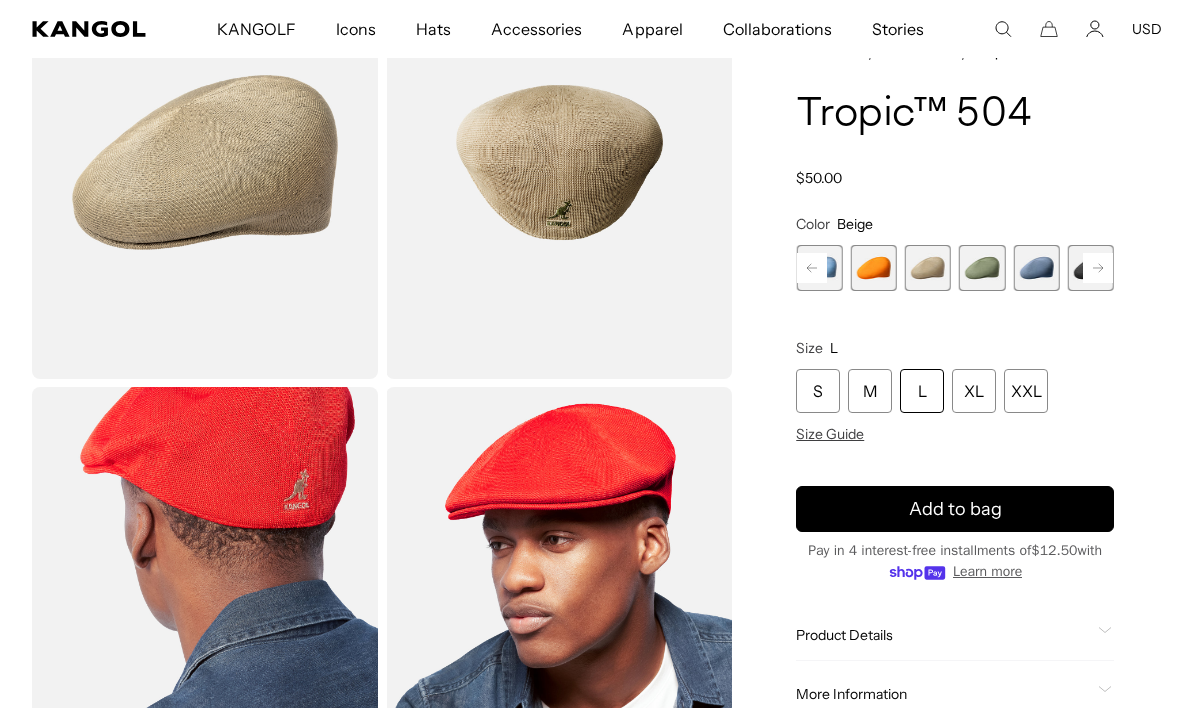 click at bounding box center (982, 268) 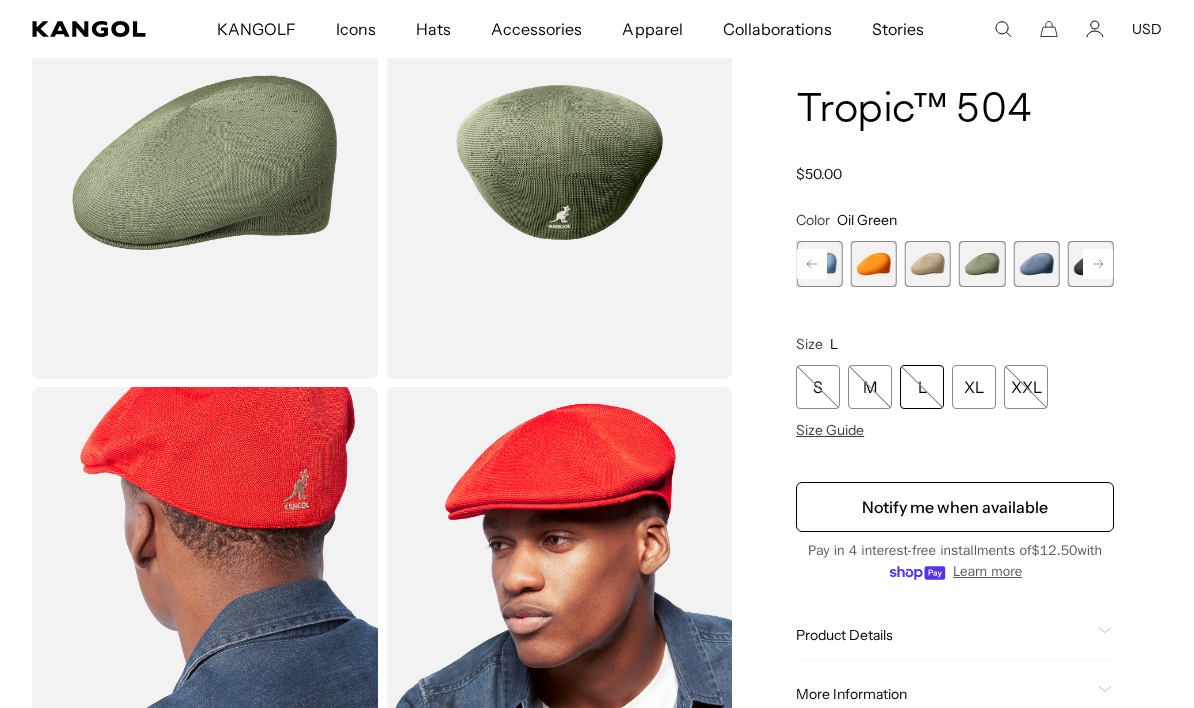 scroll, scrollTop: 0, scrollLeft: 412, axis: horizontal 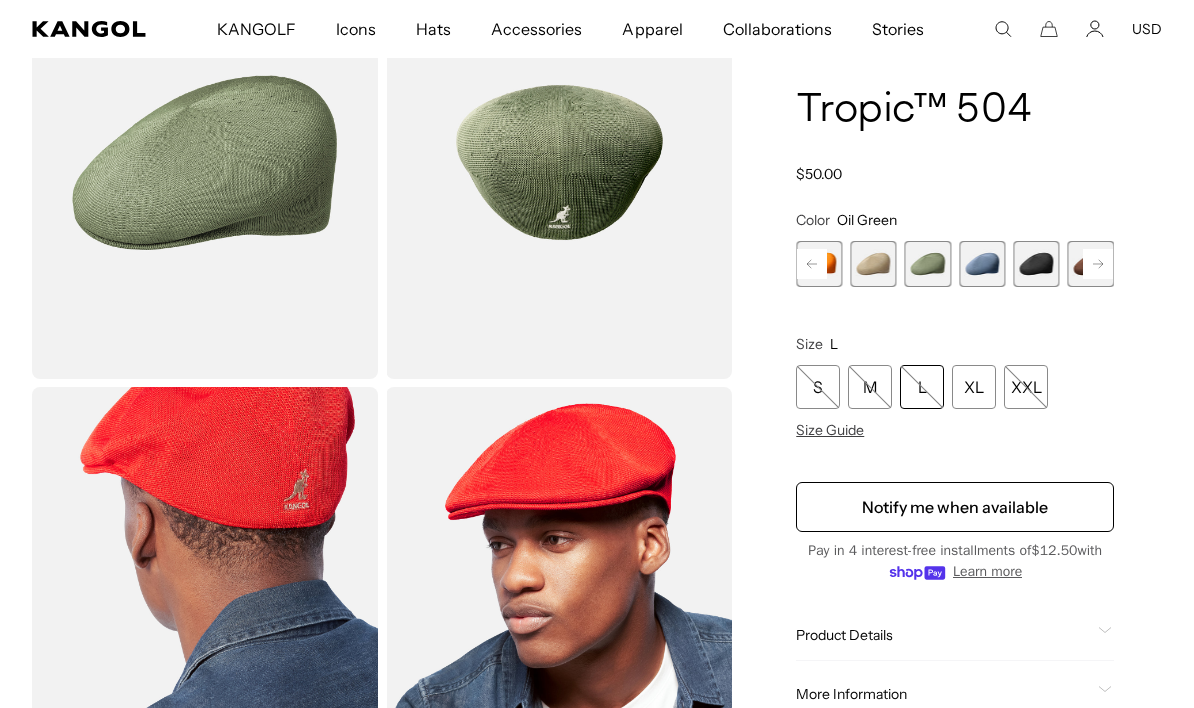 click 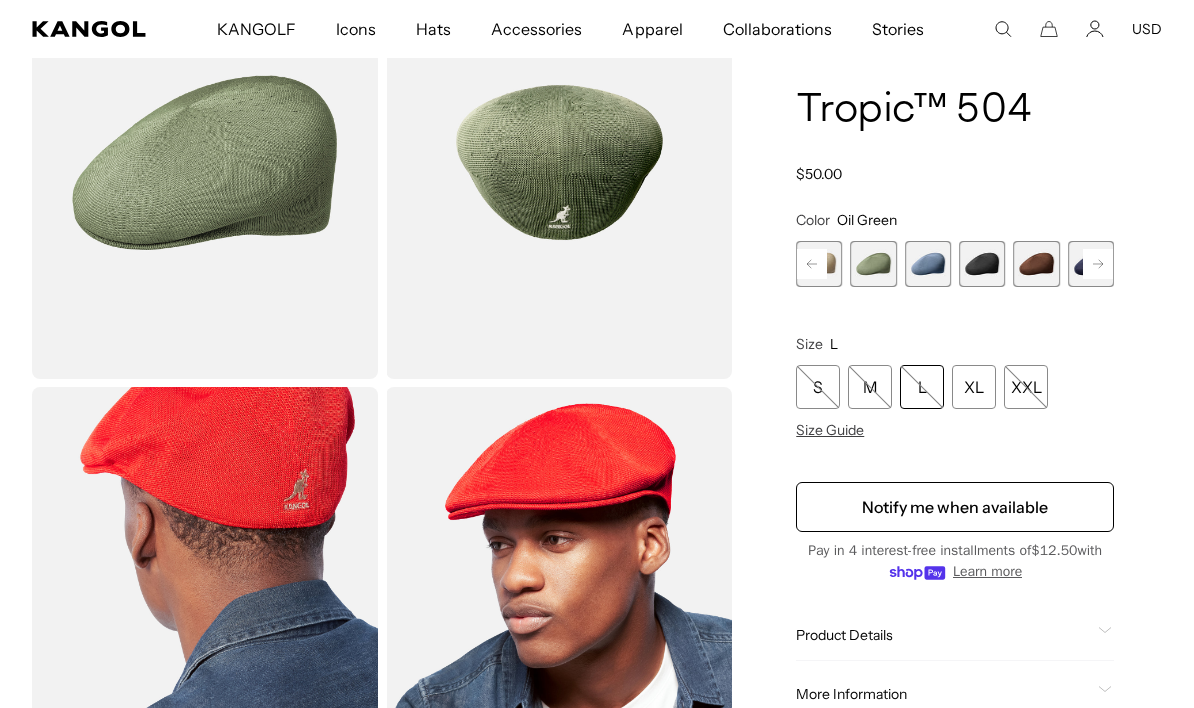click at bounding box center (1036, 264) 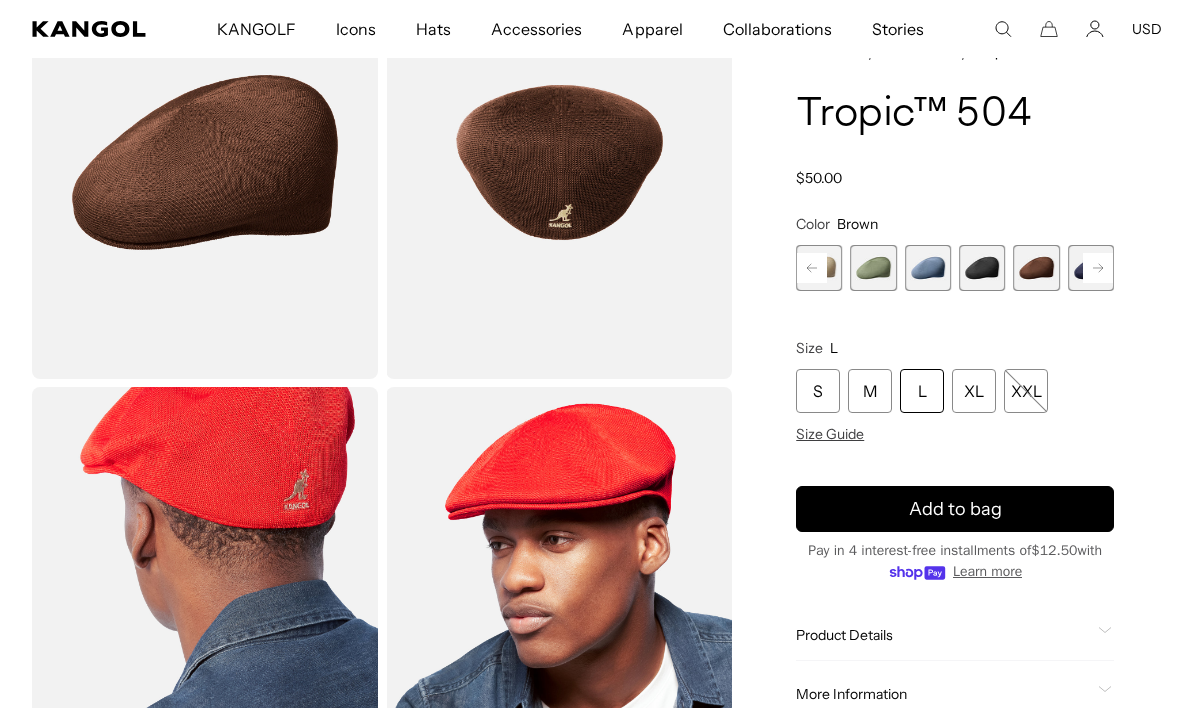 scroll, scrollTop: 0, scrollLeft: 0, axis: both 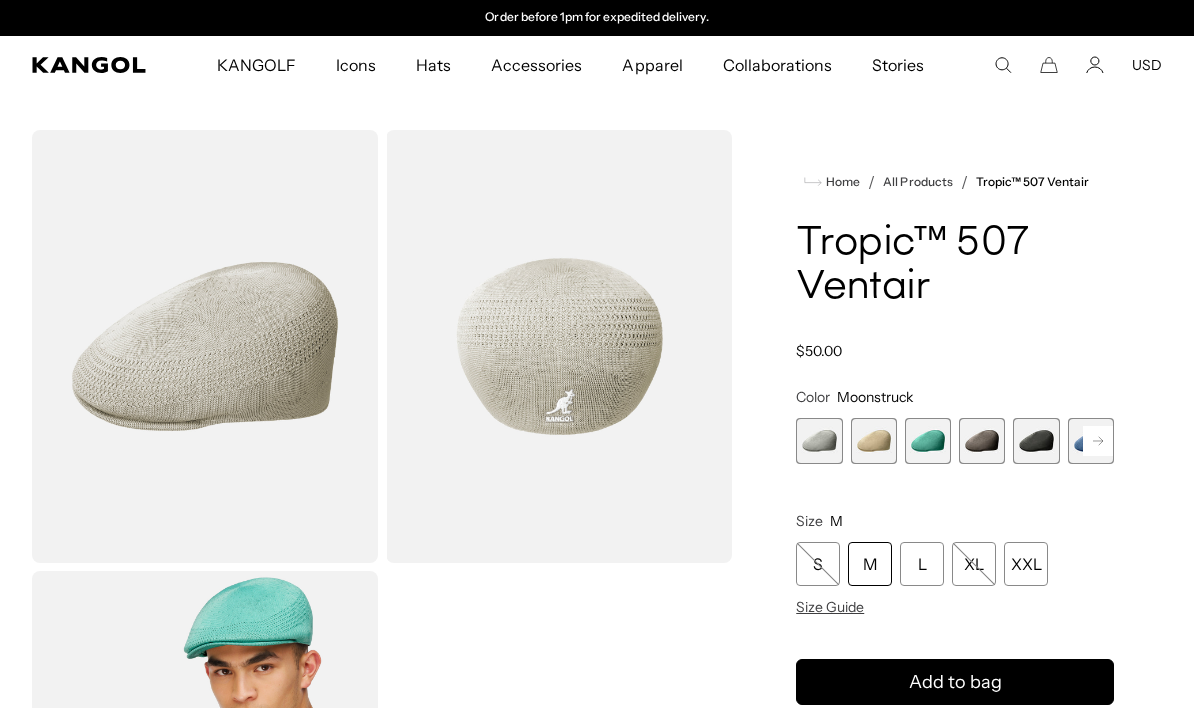 click at bounding box center (982, 441) 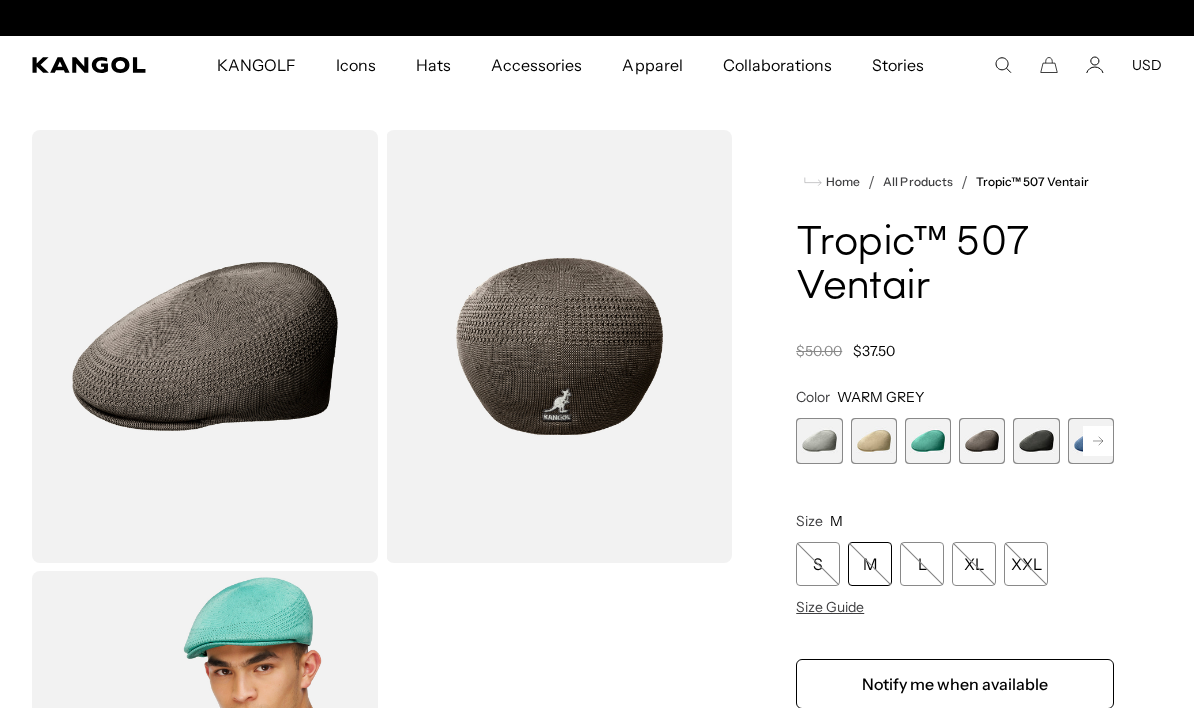 scroll, scrollTop: 0, scrollLeft: 412, axis: horizontal 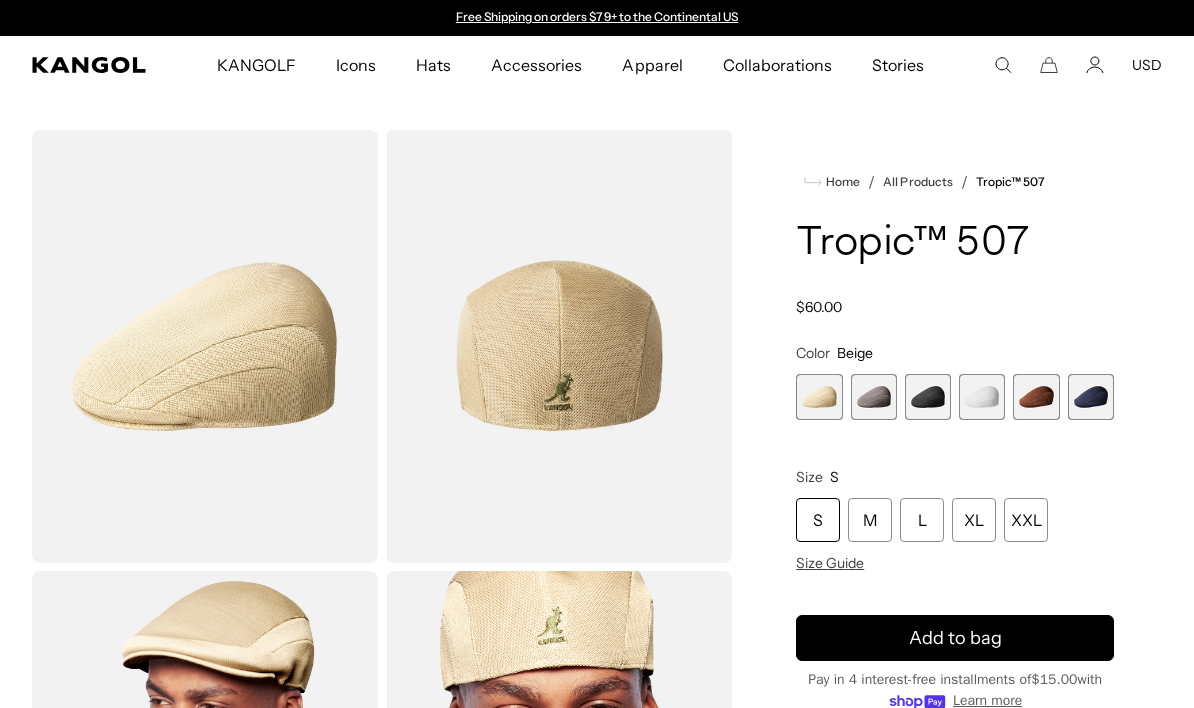 click on "M" at bounding box center (870, 520) 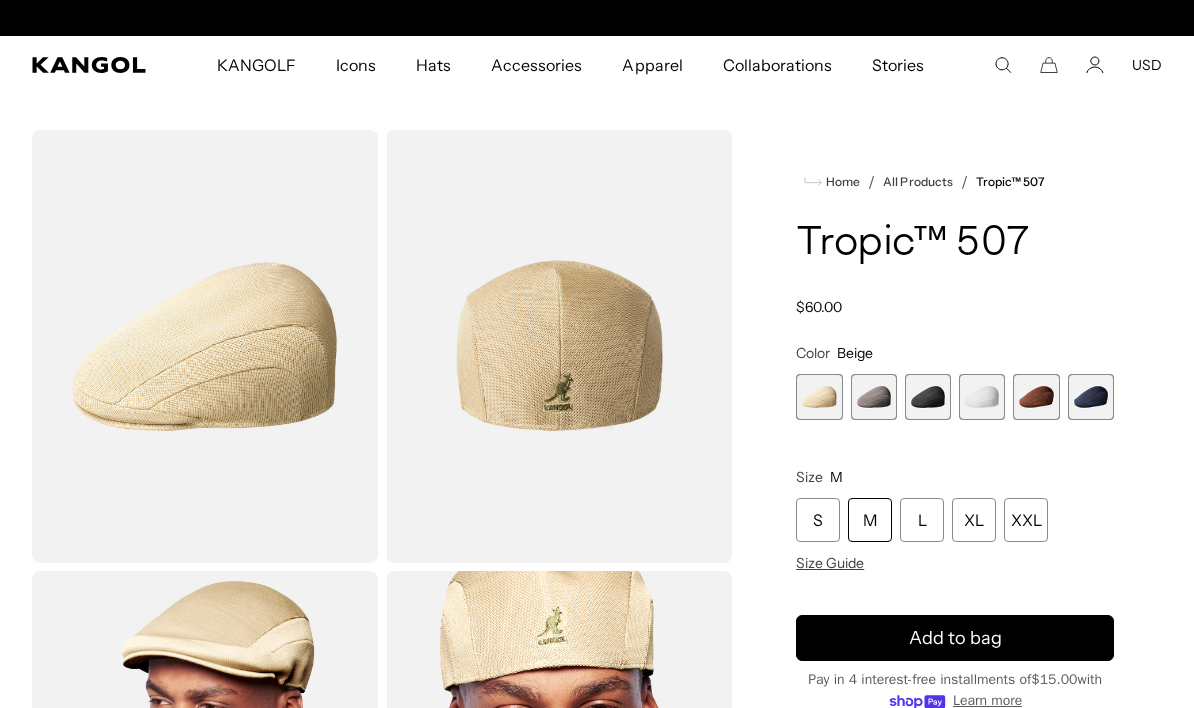 click on "M" at bounding box center (870, 520) 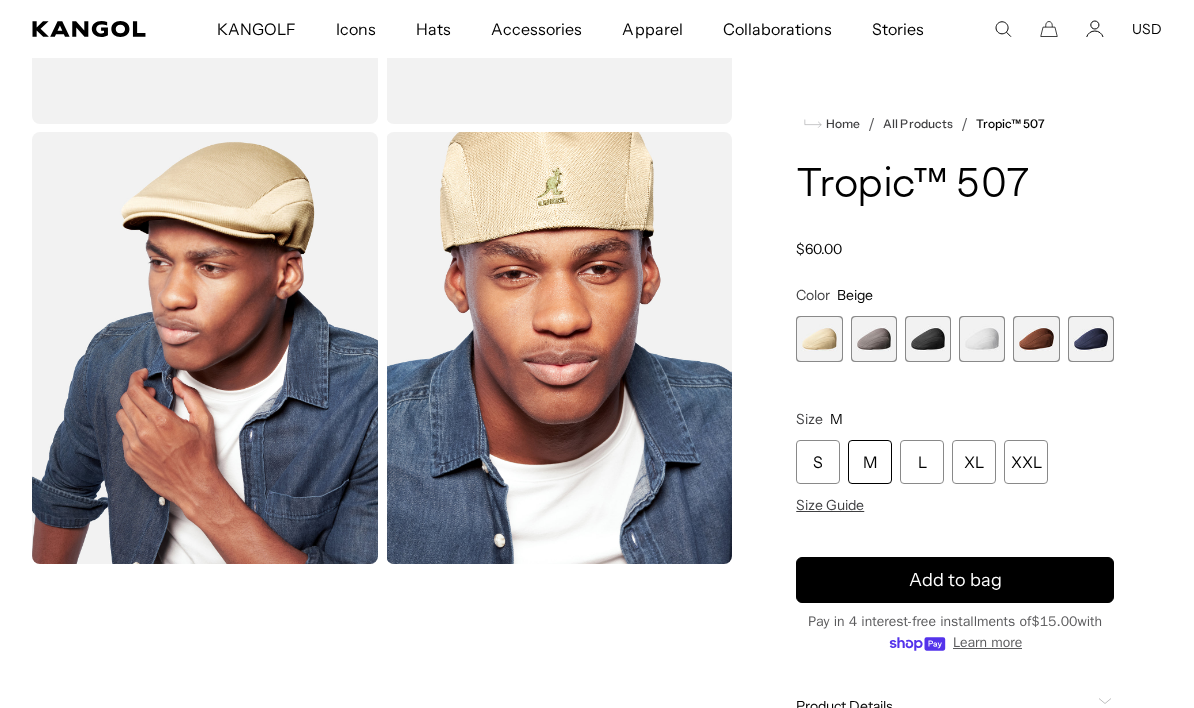 scroll, scrollTop: 569, scrollLeft: 0, axis: vertical 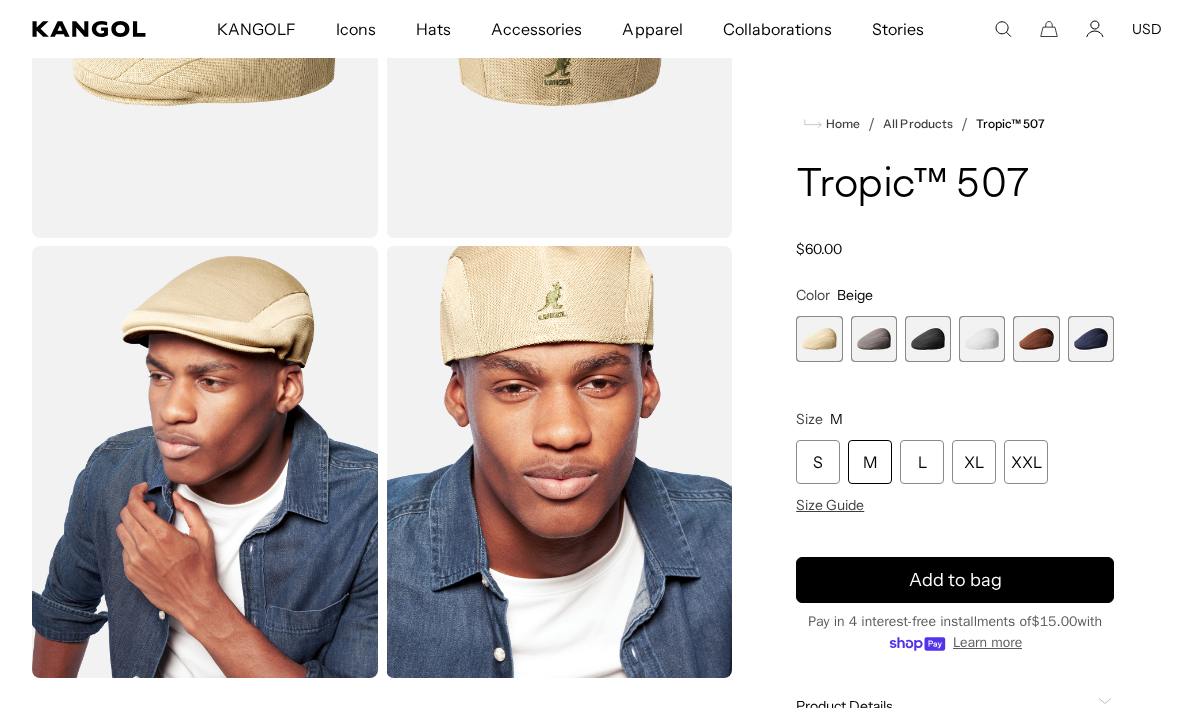 click at bounding box center [874, 339] 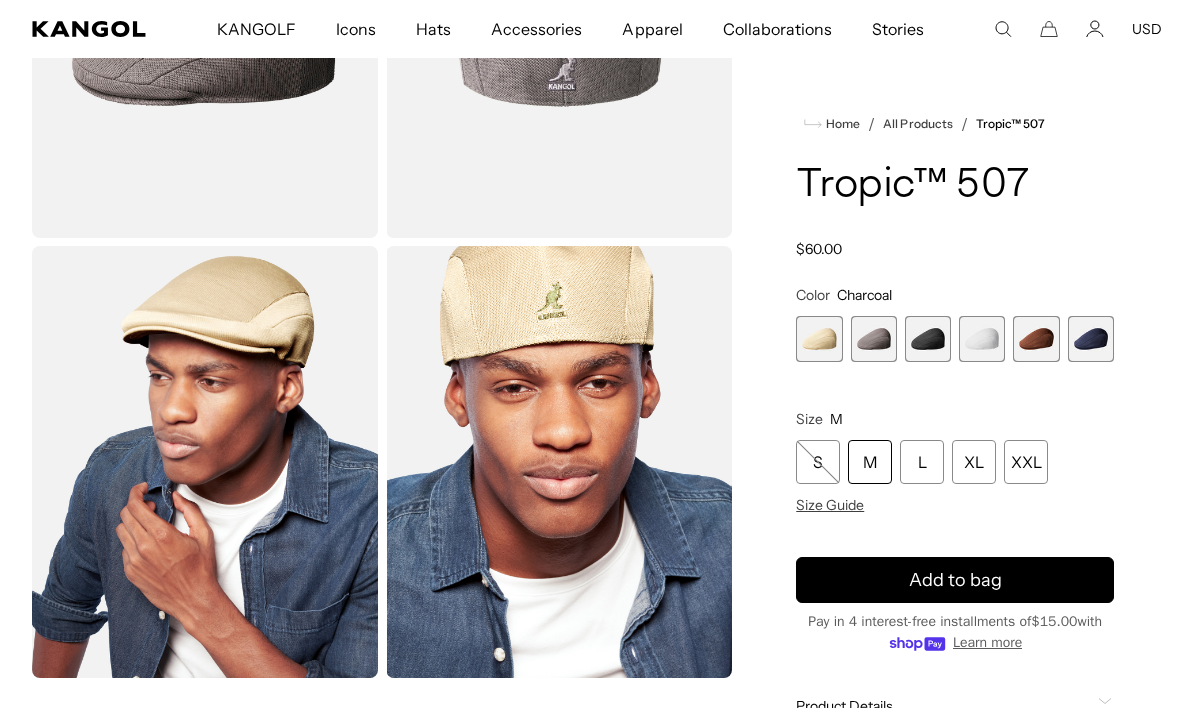 scroll, scrollTop: 0, scrollLeft: 412, axis: horizontal 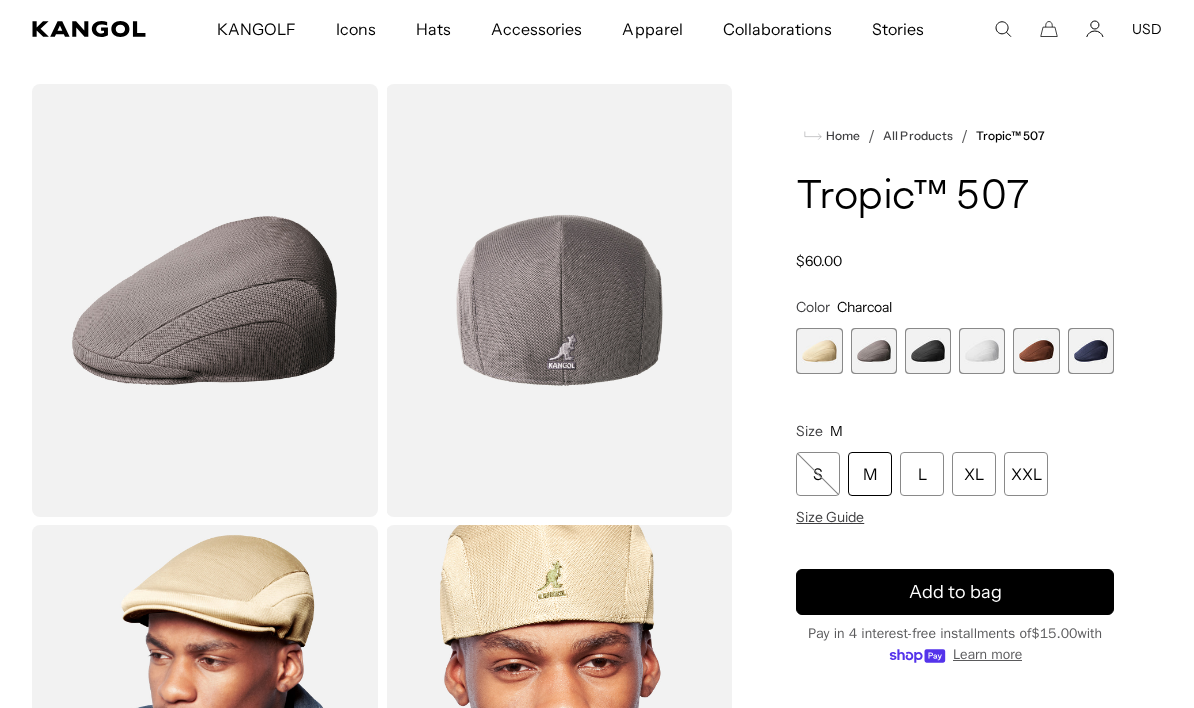 click at bounding box center (928, 351) 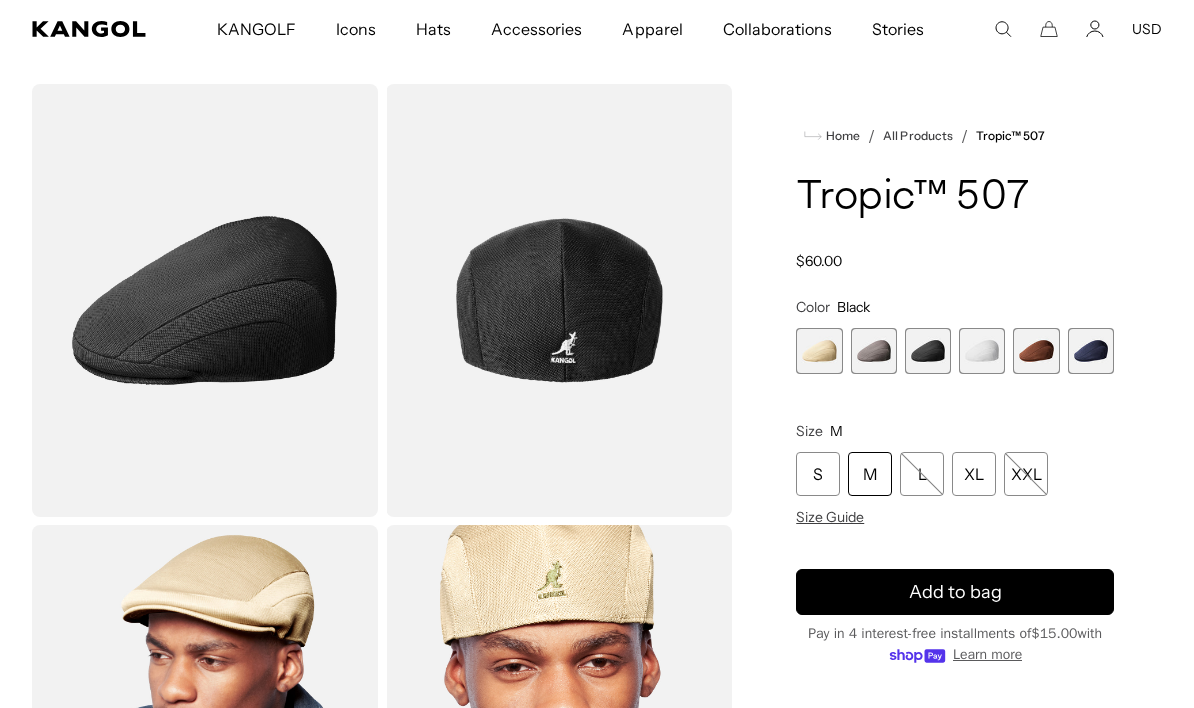 scroll, scrollTop: 0, scrollLeft: 412, axis: horizontal 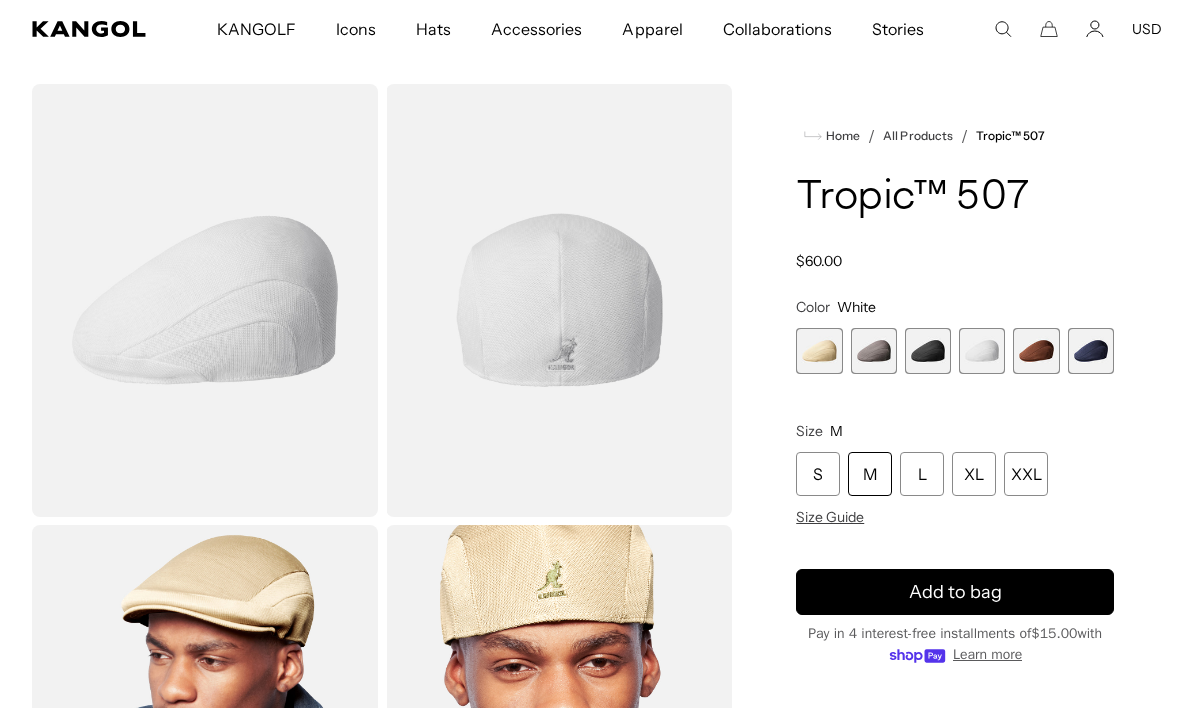 click at bounding box center [1036, 351] 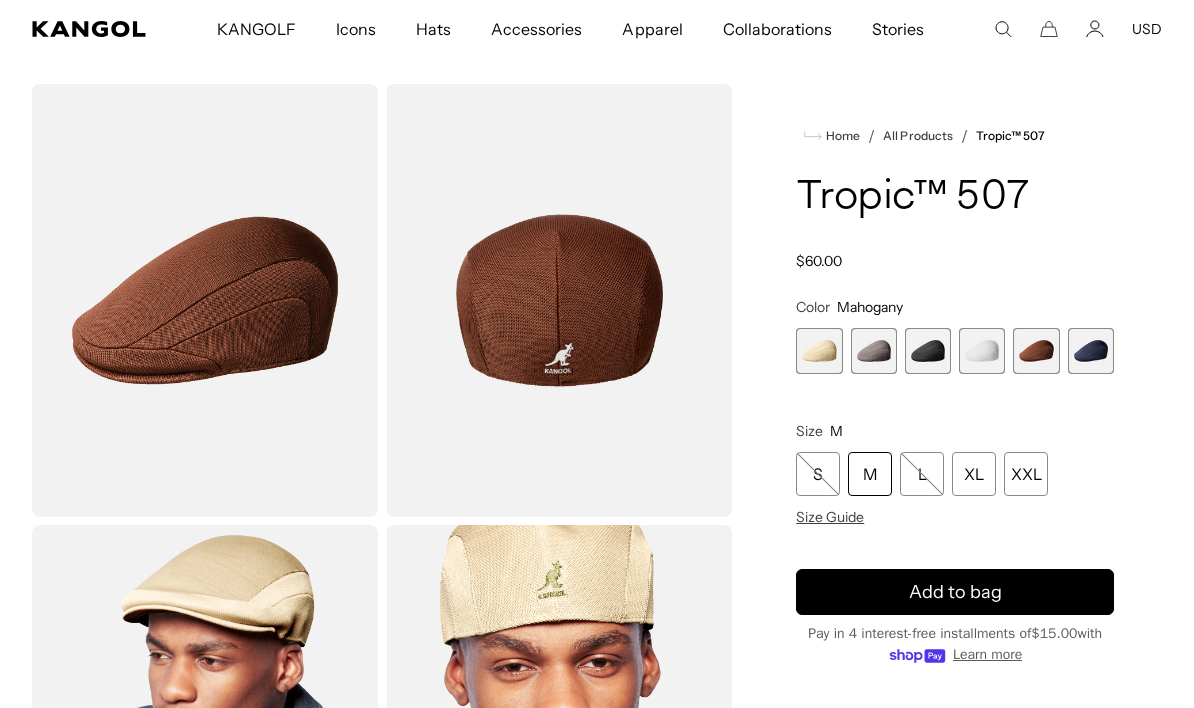 click at bounding box center [1091, 351] 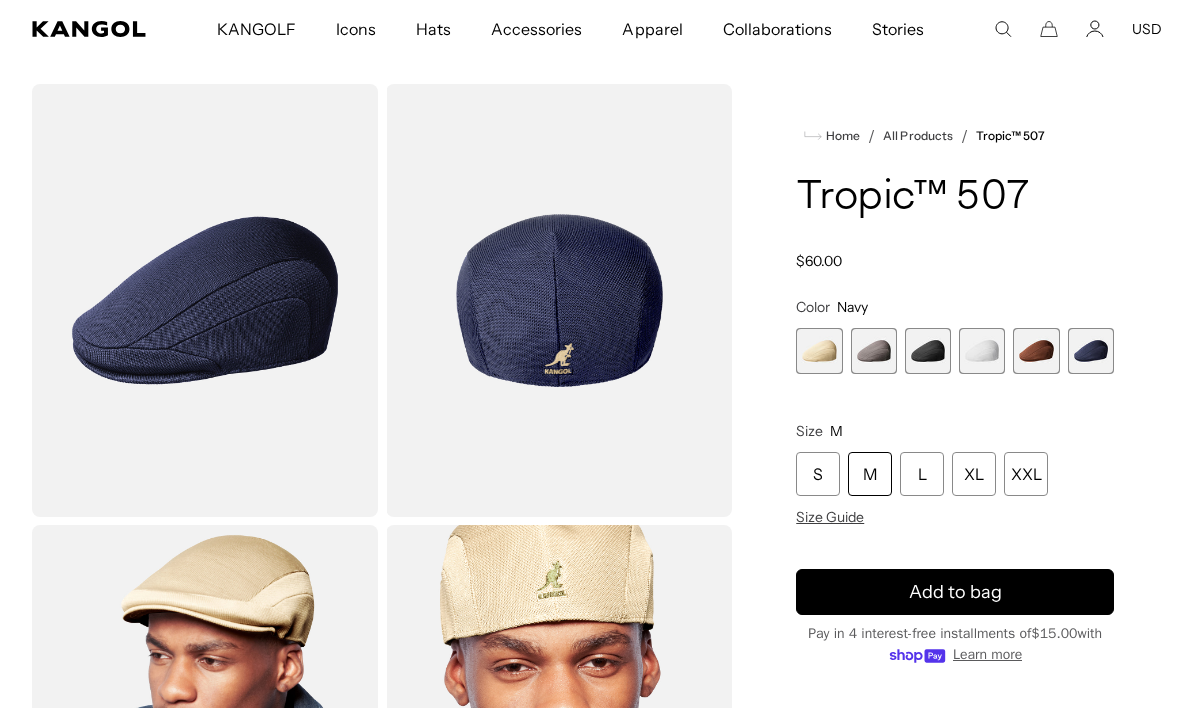 scroll, scrollTop: 0, scrollLeft: 0, axis: both 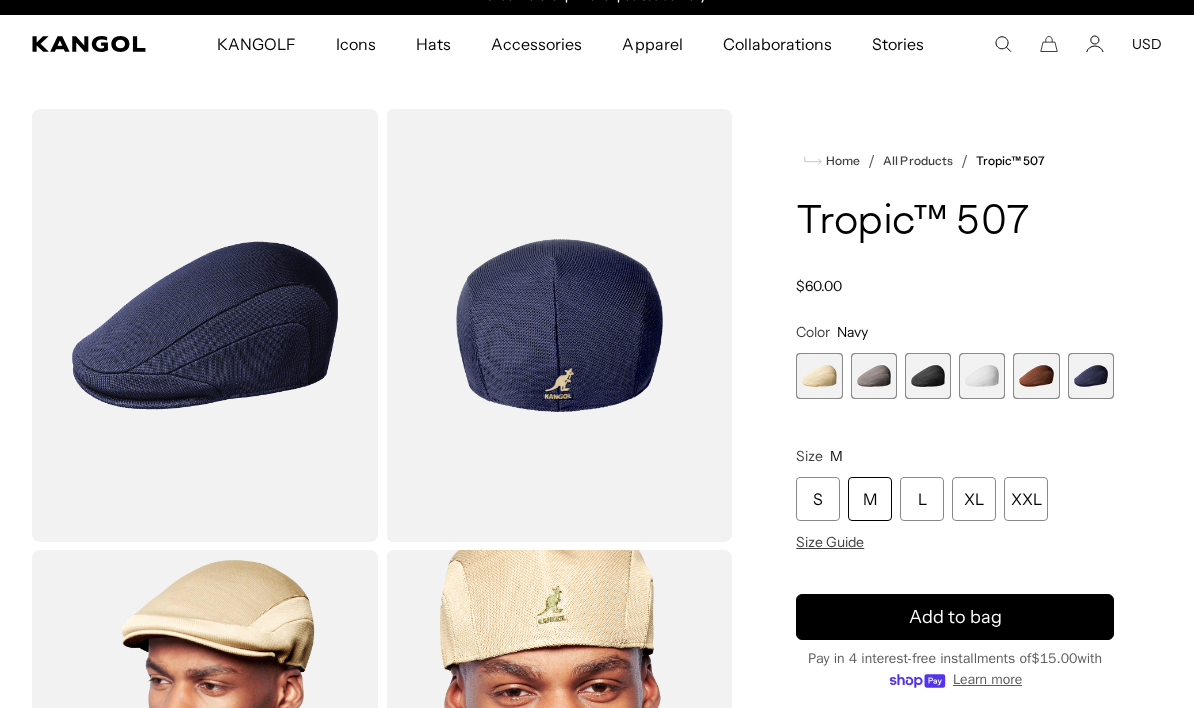 click on "Home
/
All Products
/
Tropic™ 507
Tropic™ 507
Regular price
$60.00
Regular price
Sale price
$60.00
Color
Navy
Previous
Next
Beige
Variant sold out or unavailable
Charcoal
Variant sold out or unavailable" at bounding box center [955, 766] 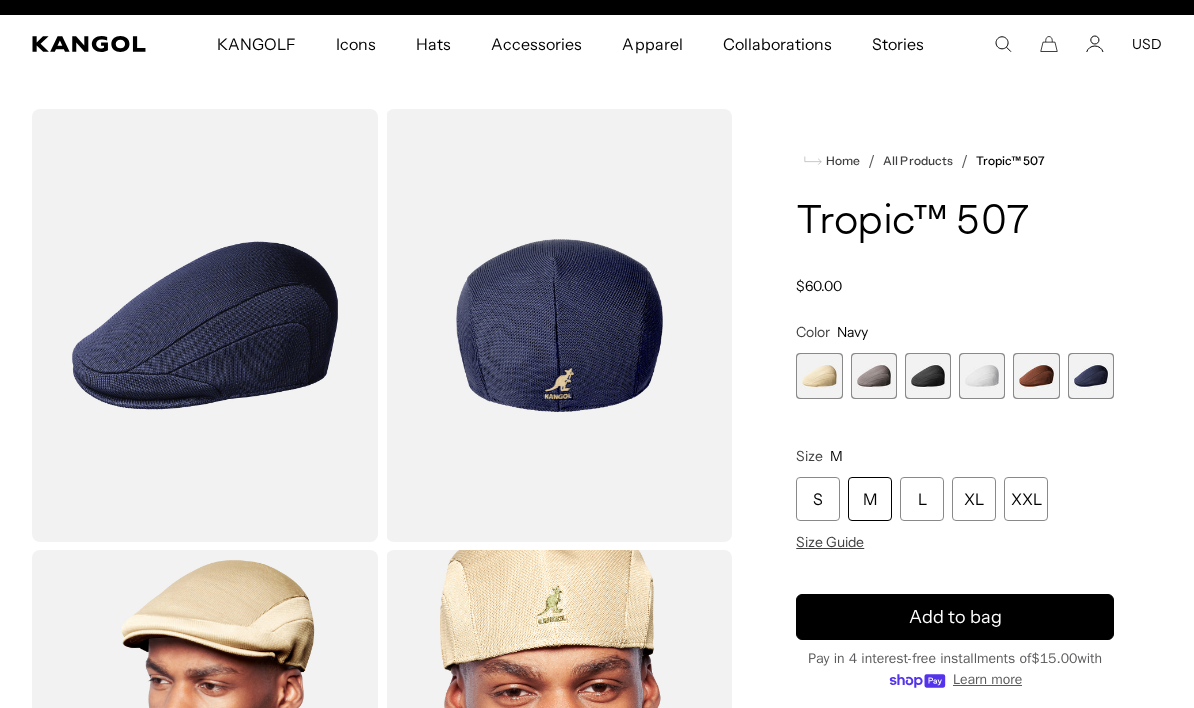 scroll, scrollTop: 0, scrollLeft: 412, axis: horizontal 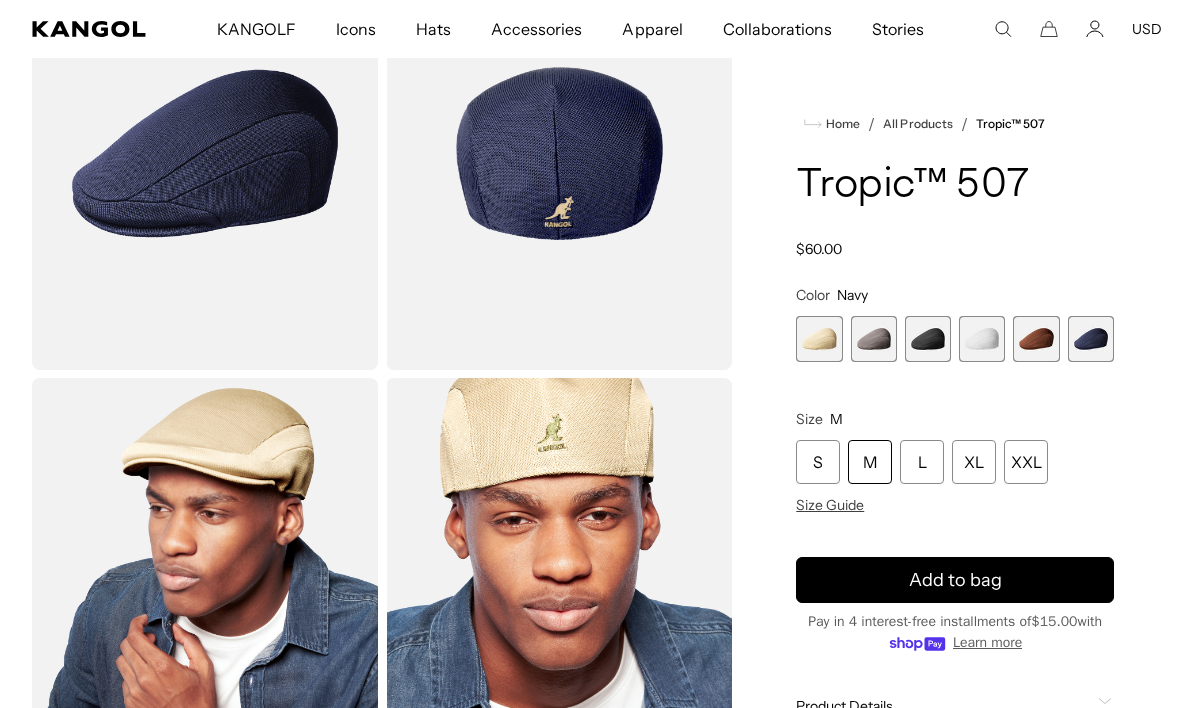 click at bounding box center [874, 339] 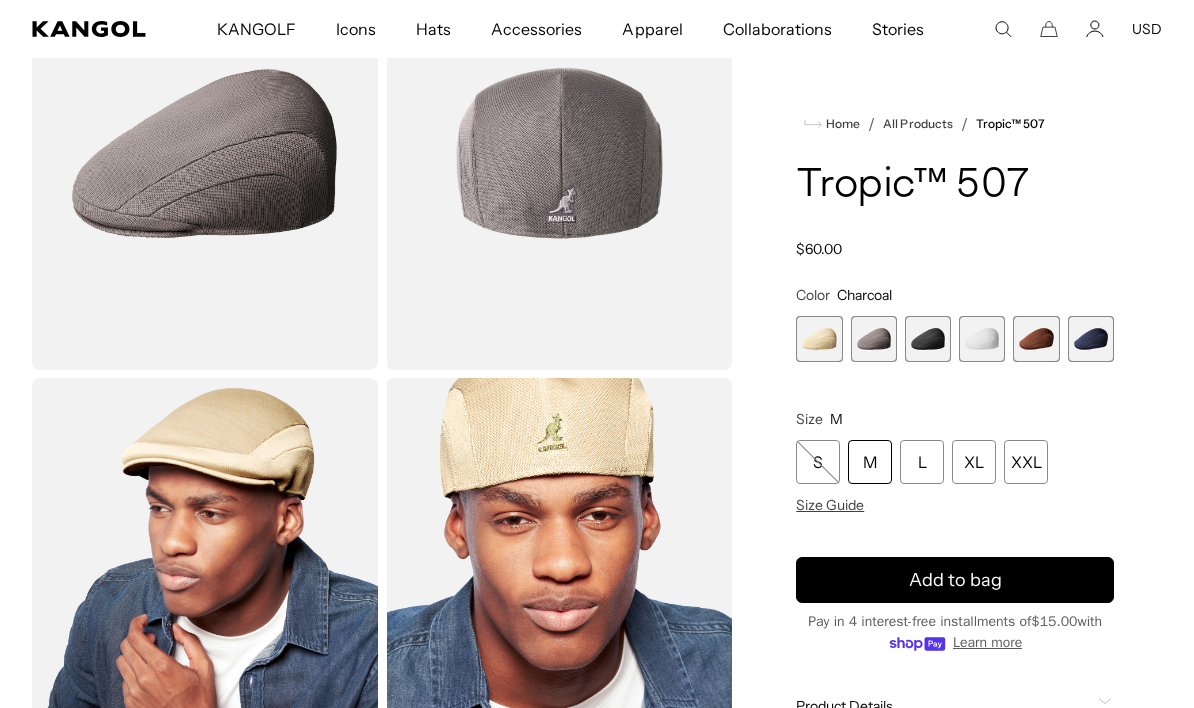 scroll, scrollTop: 0, scrollLeft: 0, axis: both 